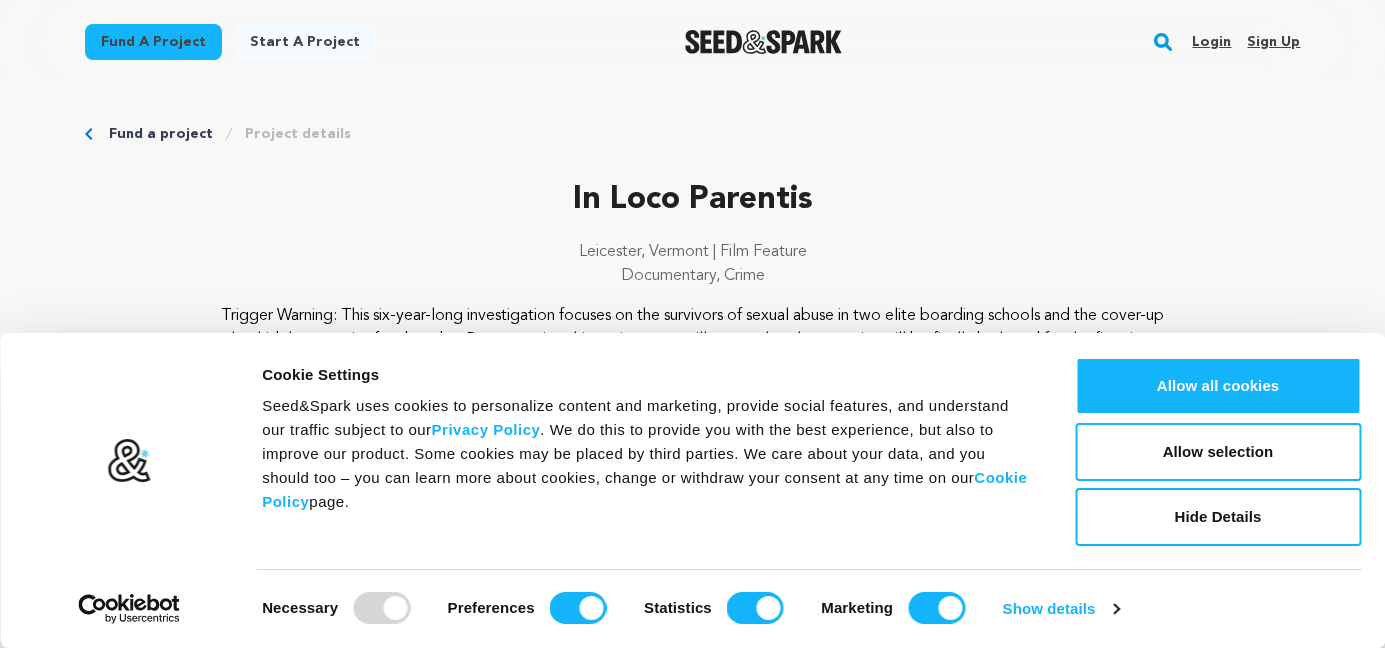 scroll, scrollTop: 0, scrollLeft: 0, axis: both 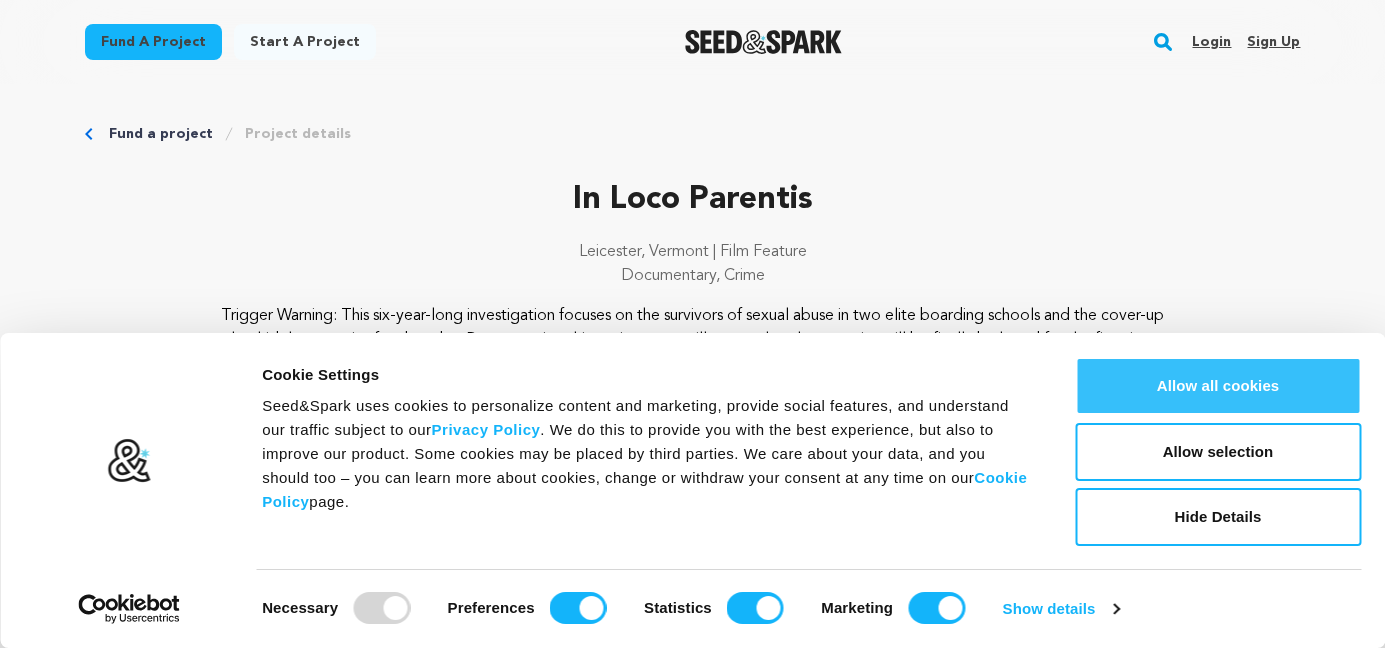 click on "Allow all cookies" at bounding box center [1218, 386] 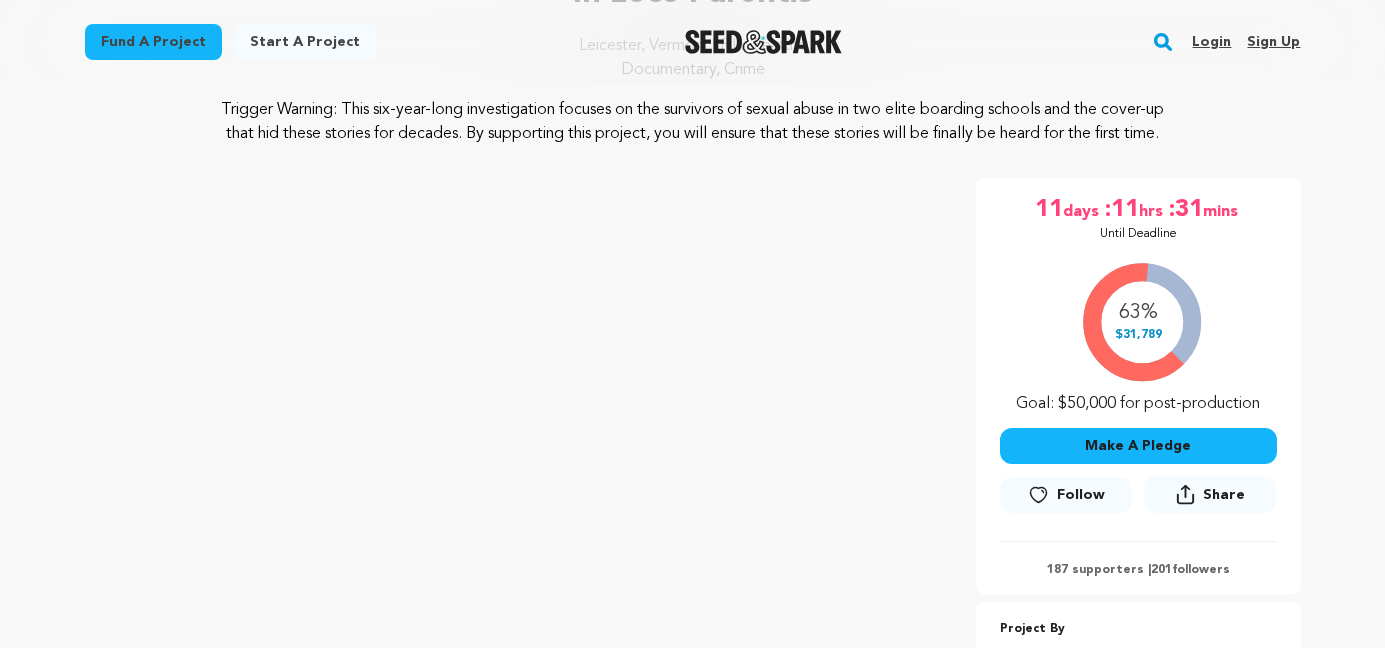 scroll, scrollTop: 209, scrollLeft: 0, axis: vertical 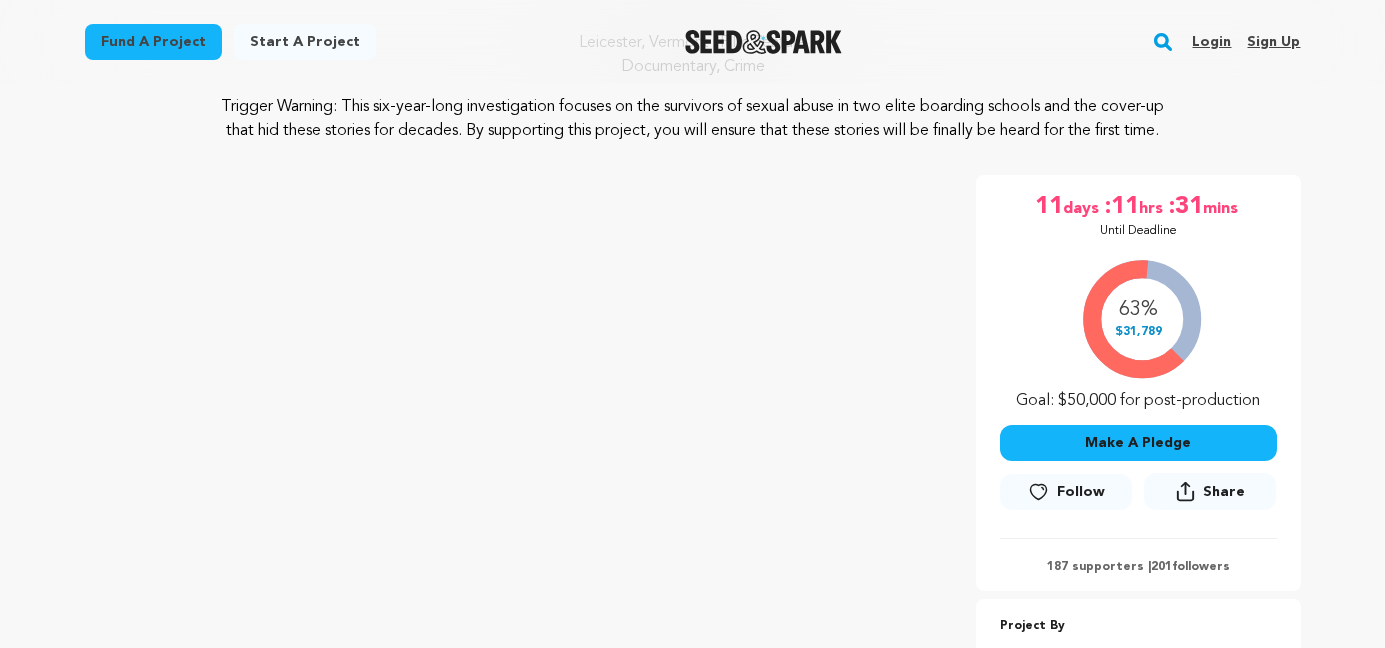 click on "Make A Pledge" at bounding box center [1138, 443] 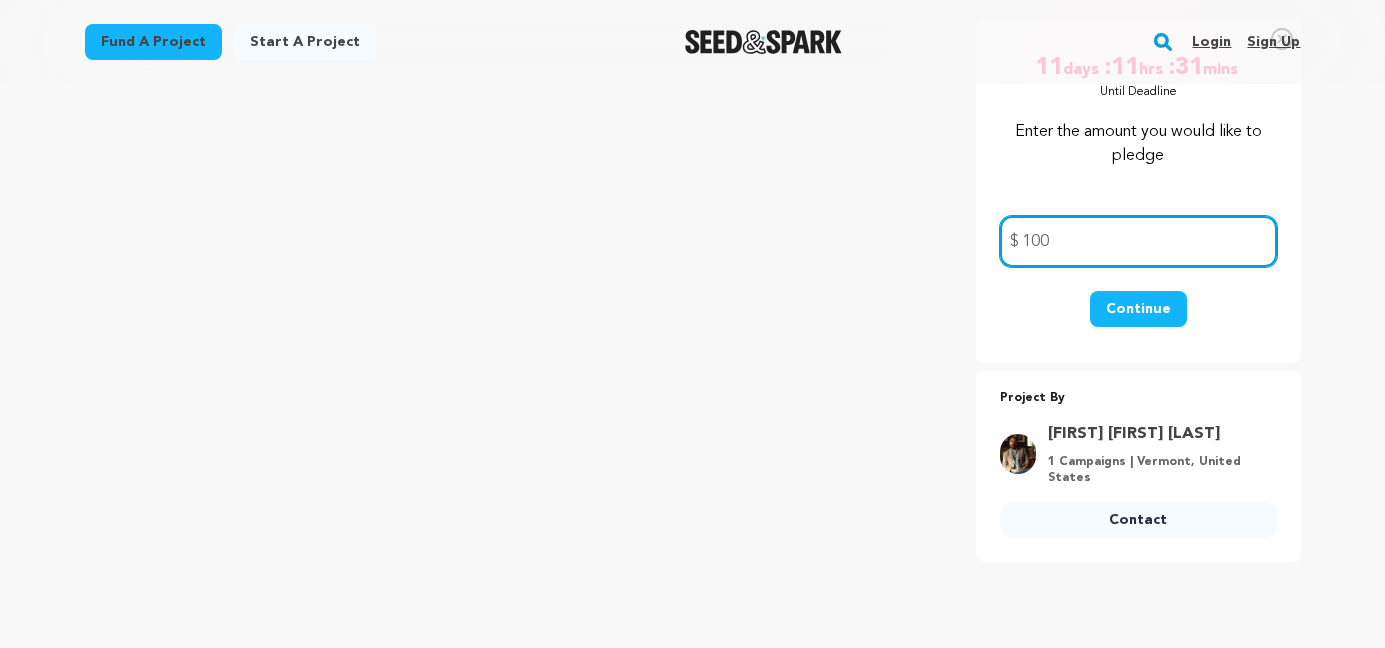 scroll, scrollTop: 369, scrollLeft: 0, axis: vertical 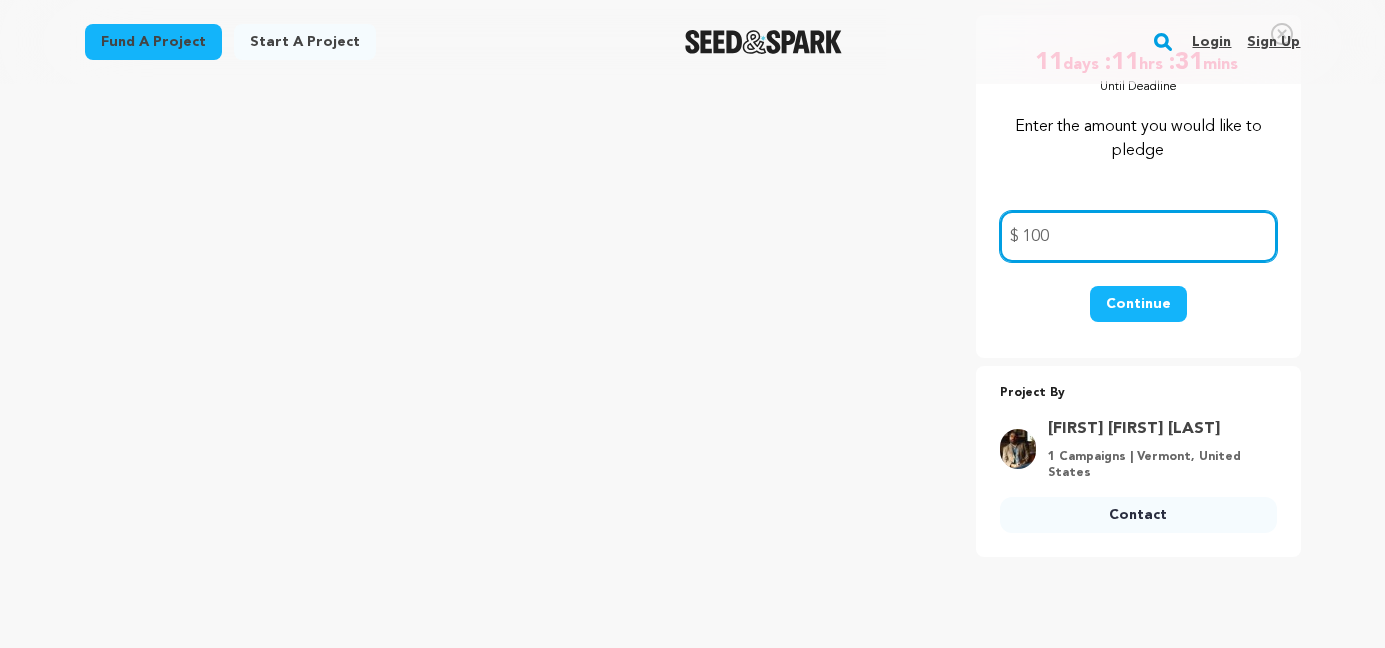type on "100" 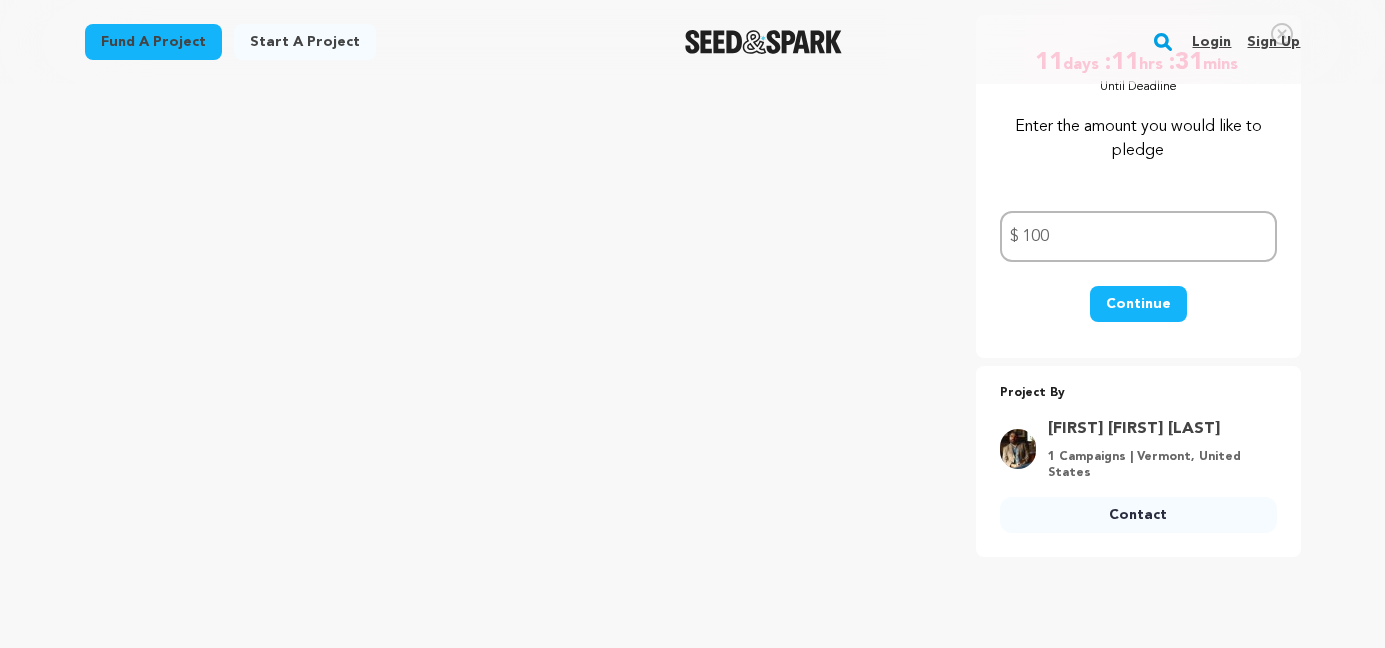 click on "Continue" at bounding box center (1138, 304) 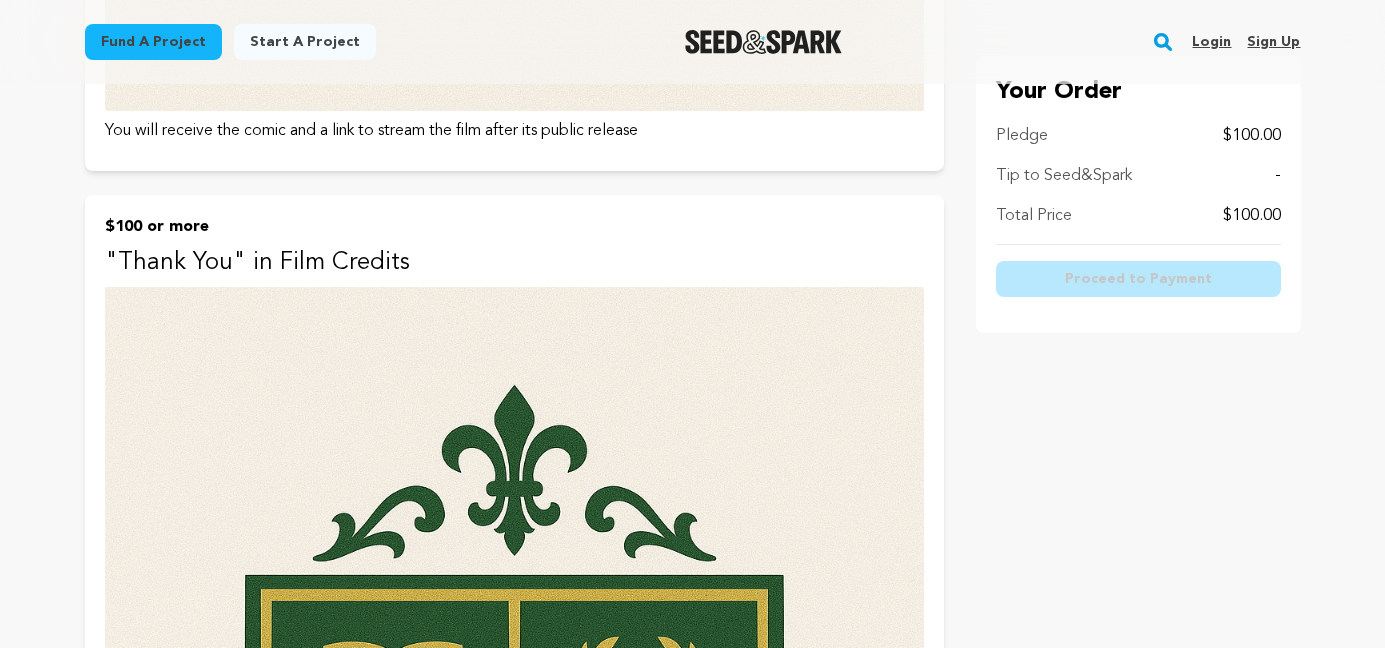 scroll, scrollTop: 3133, scrollLeft: 0, axis: vertical 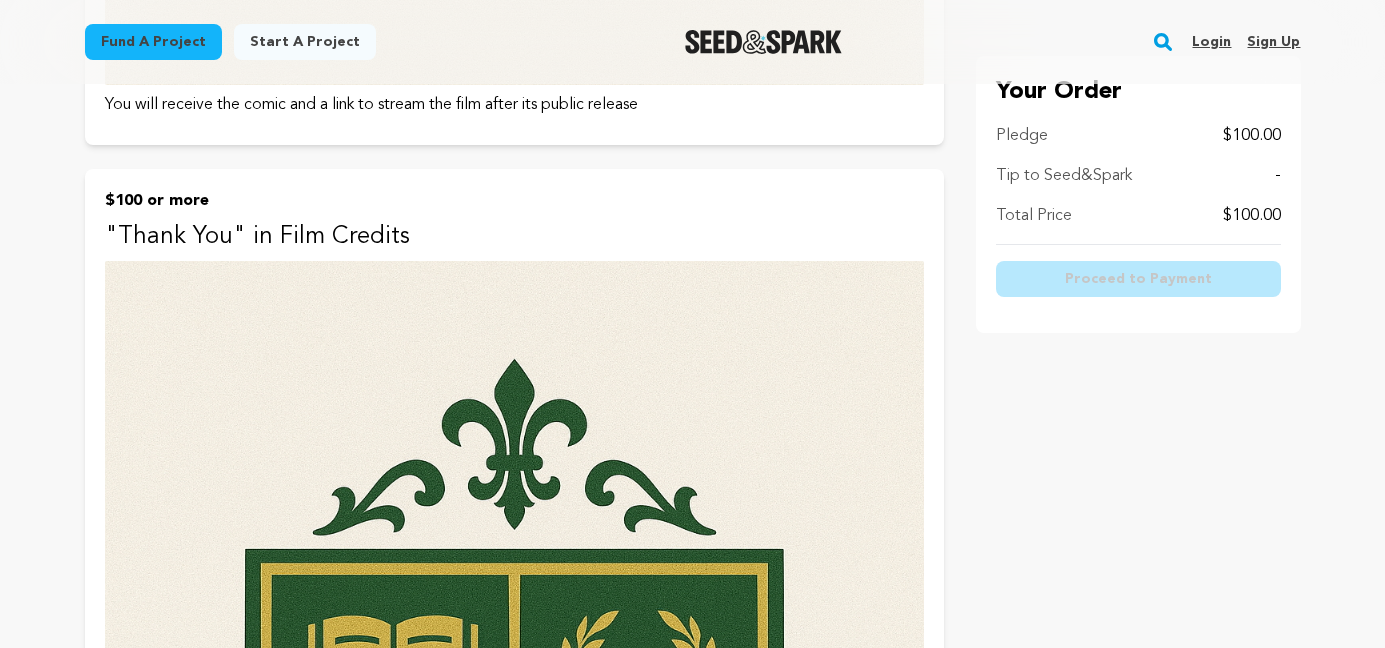 click at bounding box center [514, 875] 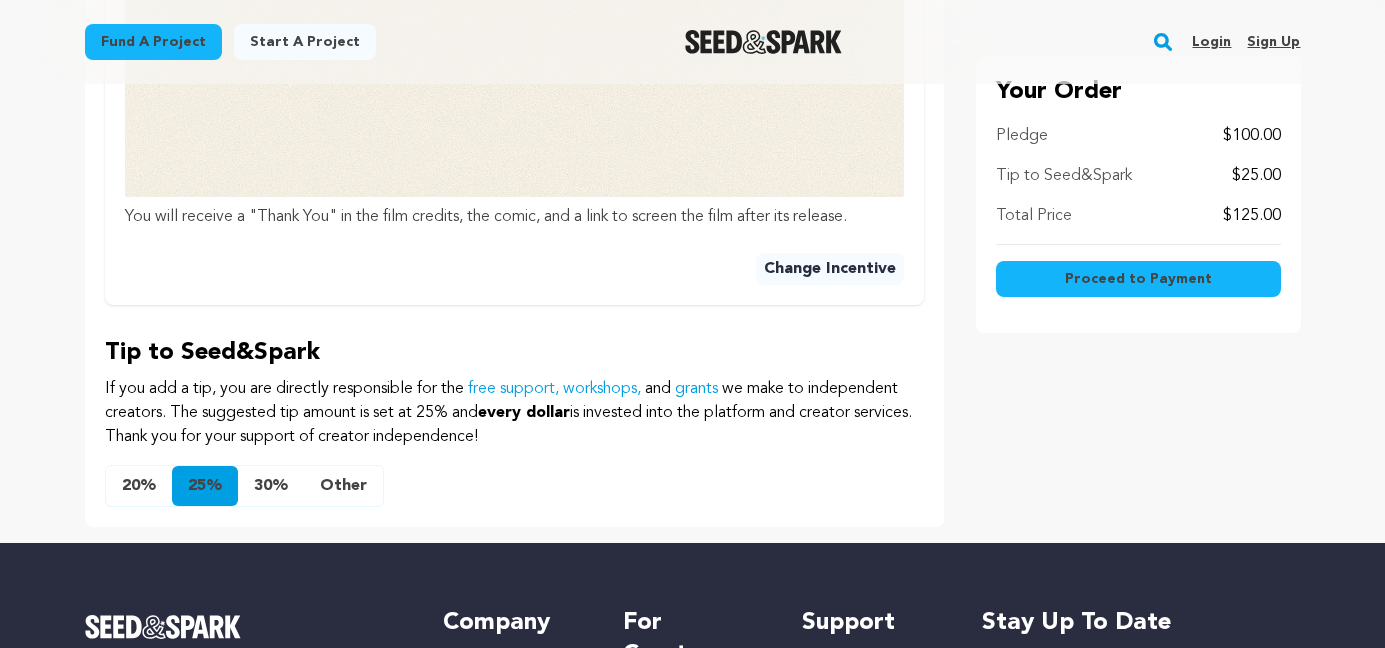 scroll, scrollTop: 1727, scrollLeft: 0, axis: vertical 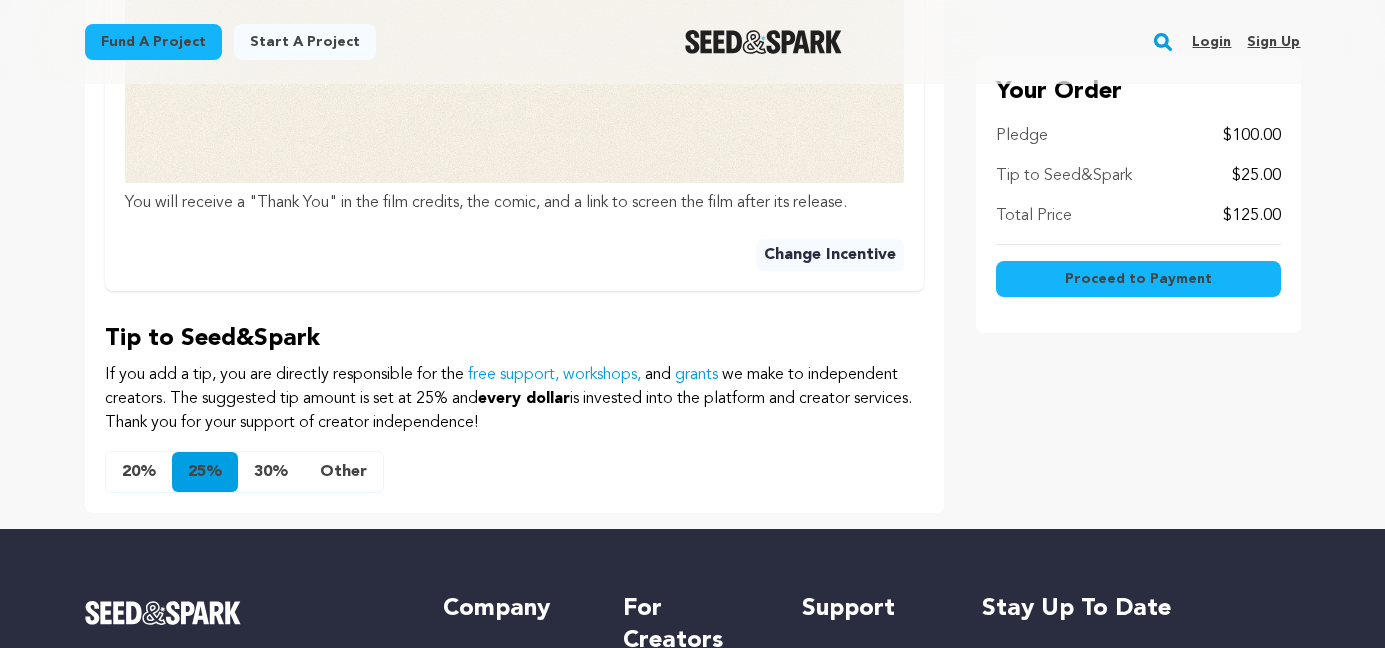 click on "Other" at bounding box center (343, 472) 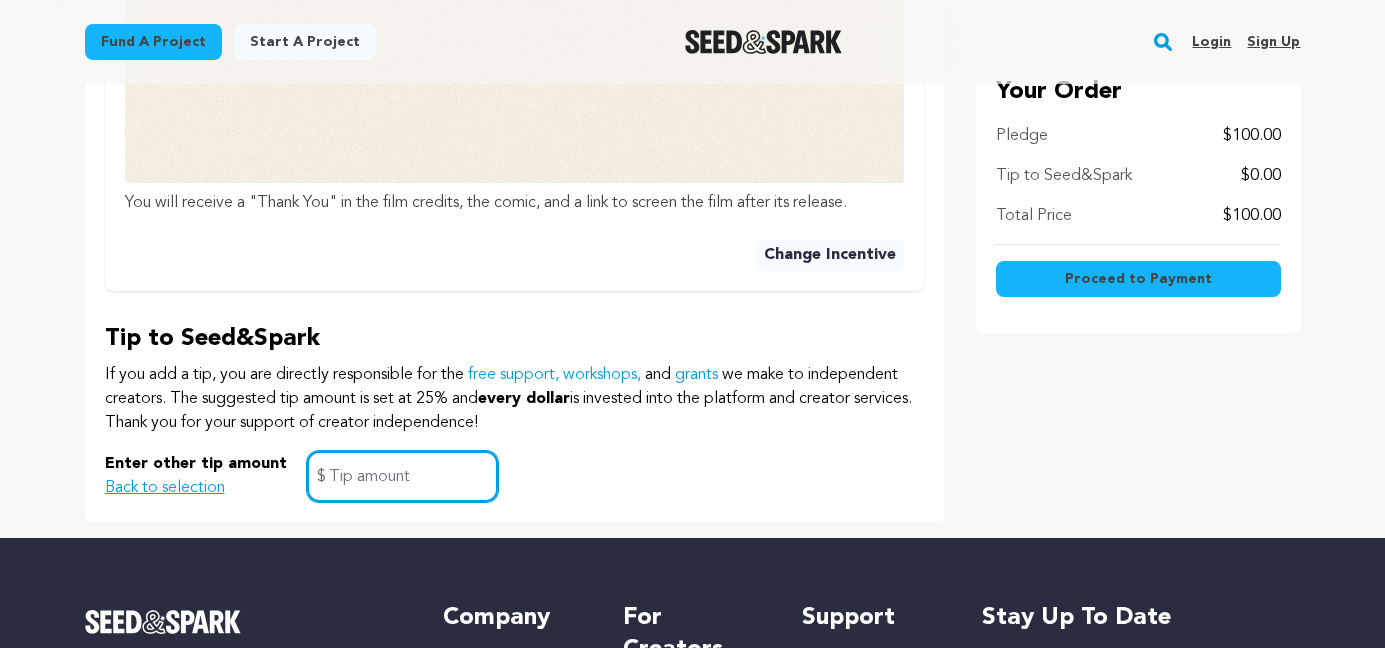click at bounding box center (402, 476) 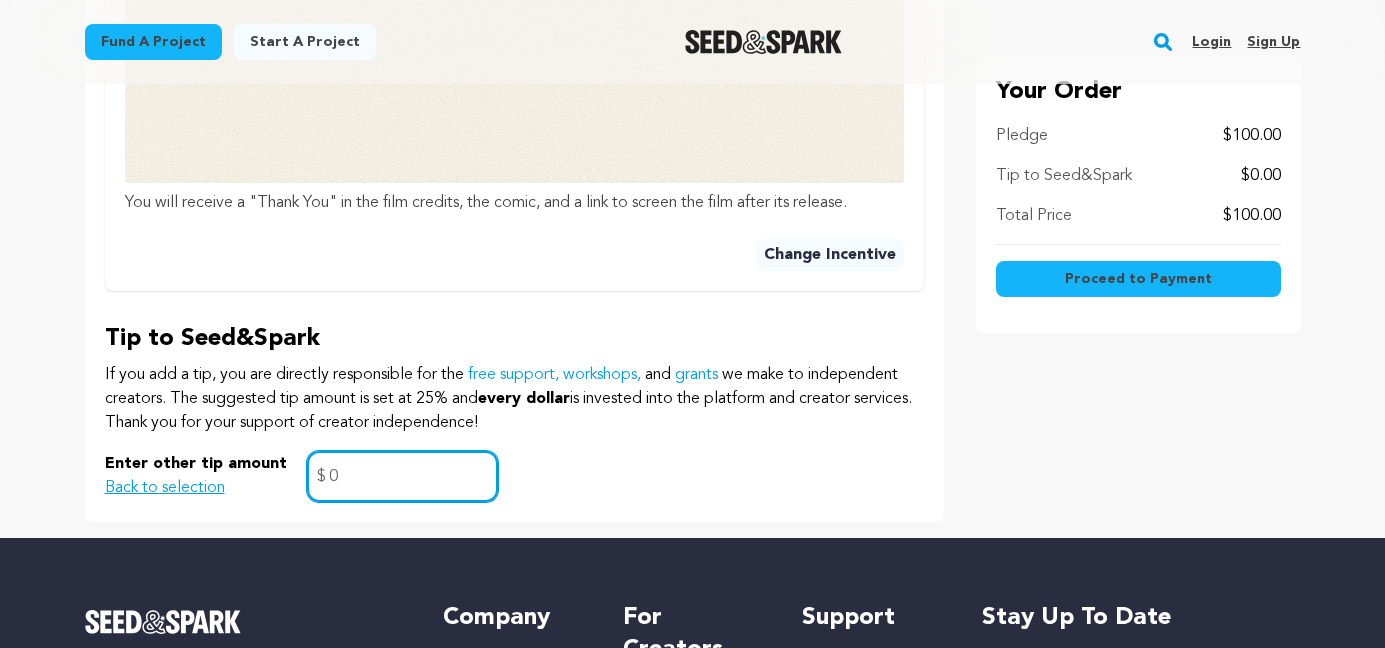 type on "0" 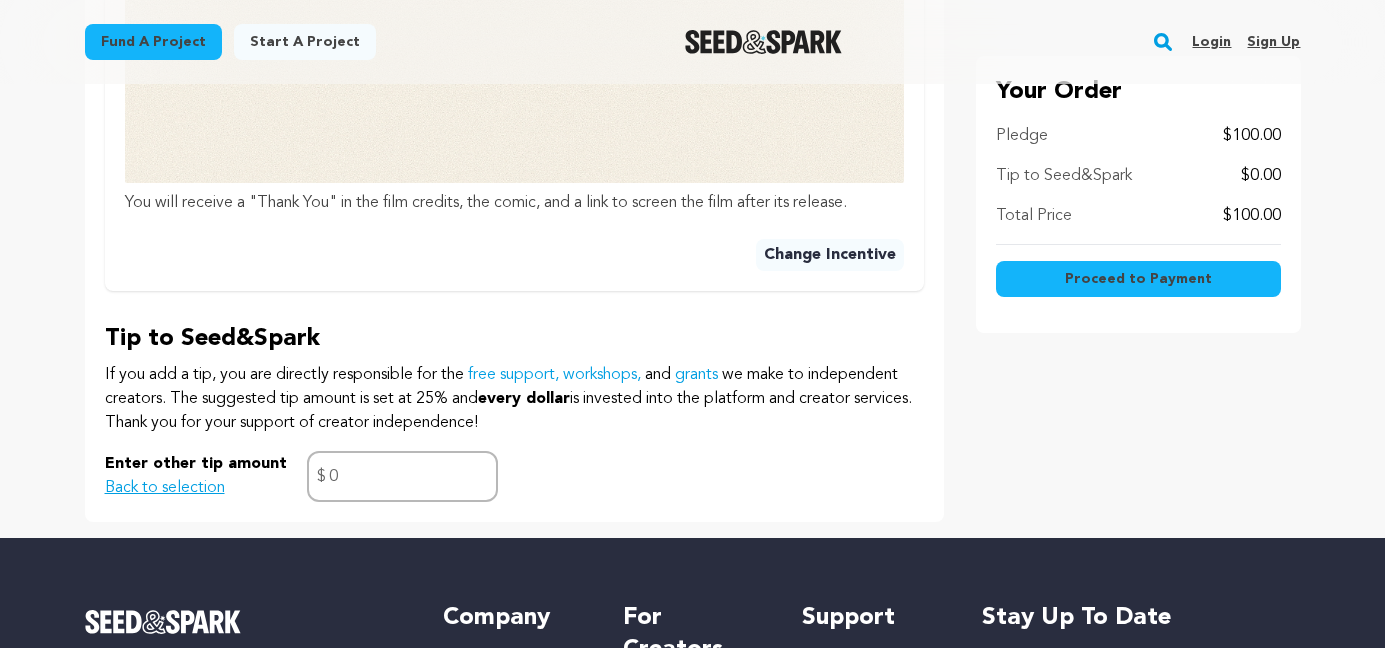 click on "Enter other tip amount
Back to selection
0
$" at bounding box center (514, 476) 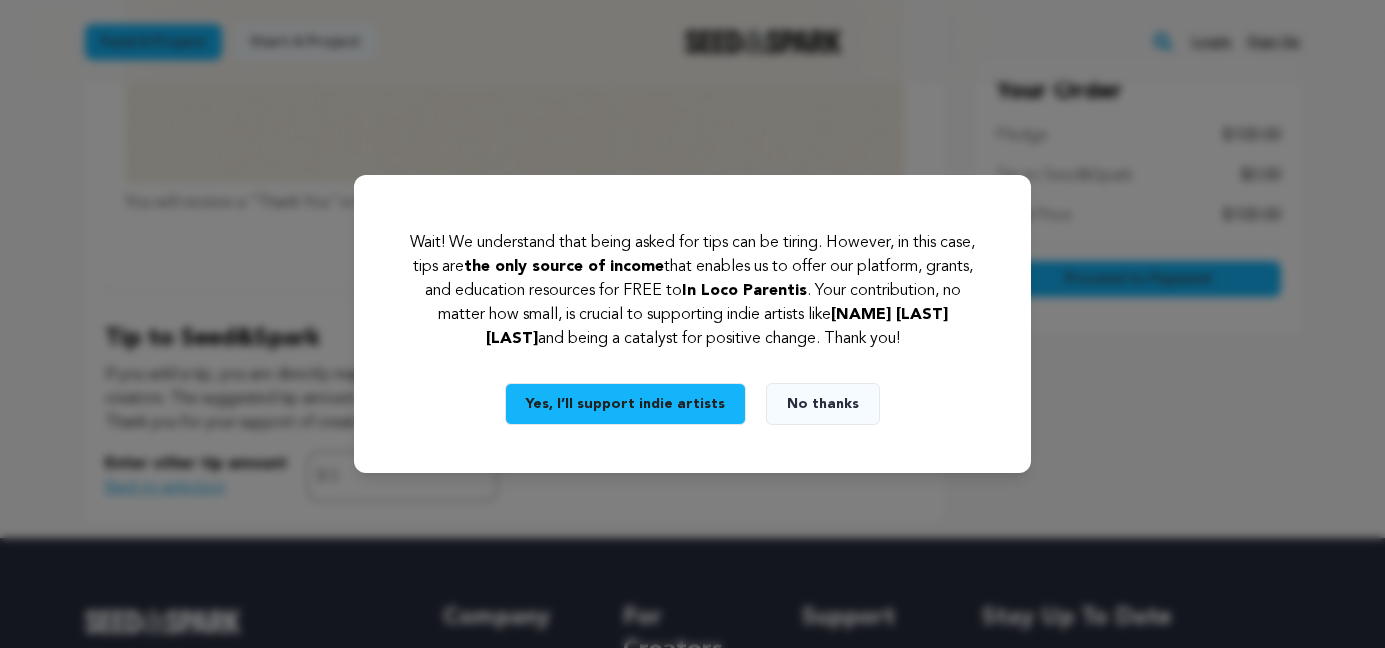 click on "Yes, I’ll support indie artists" at bounding box center [625, 404] 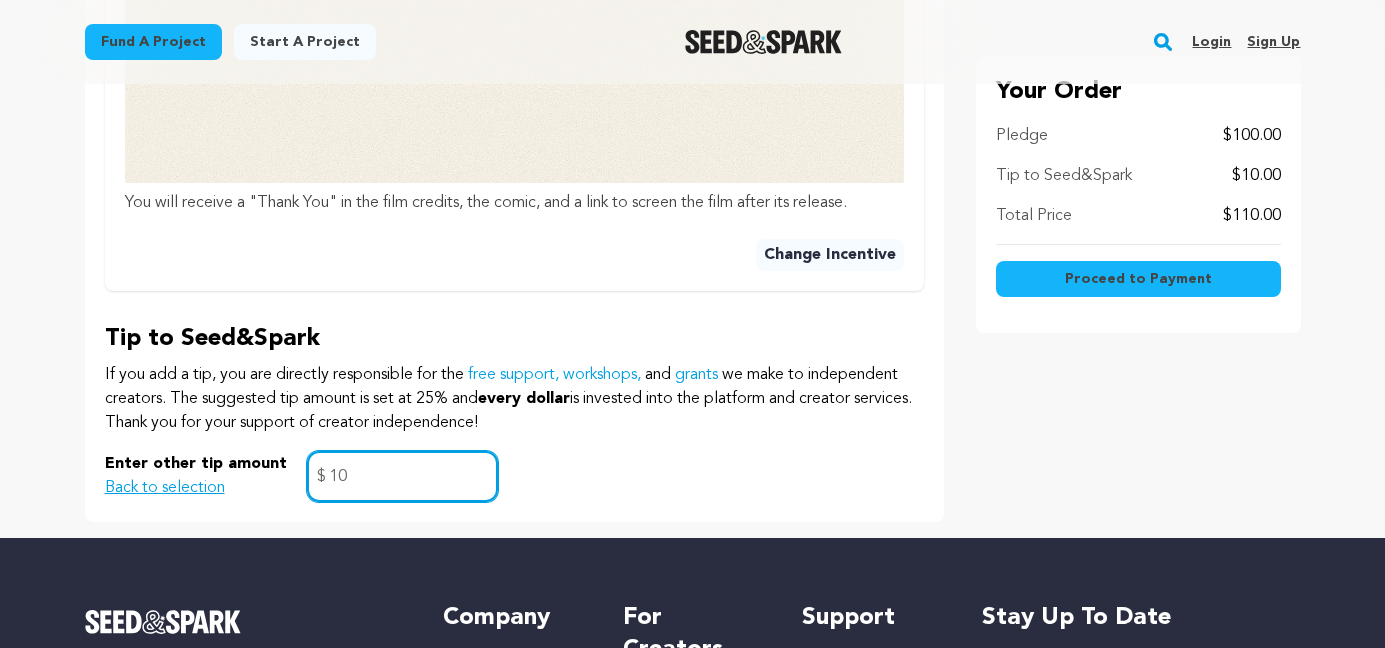 type on "10" 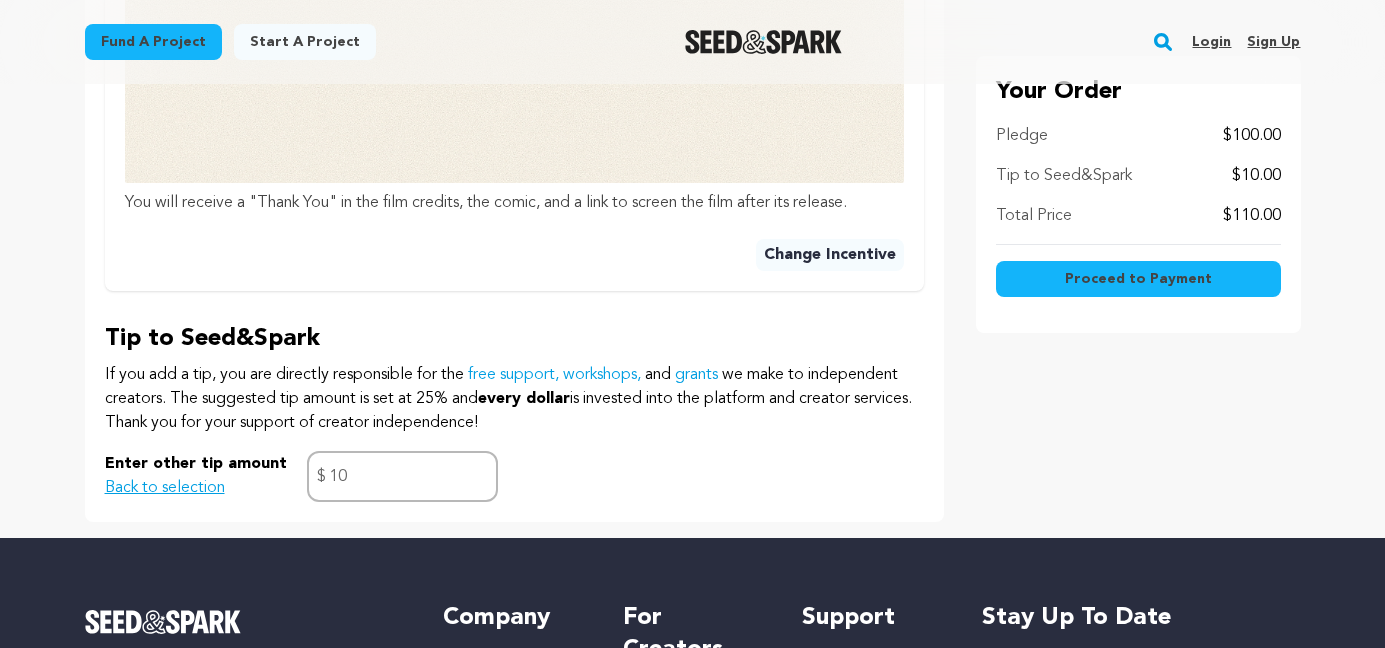 click on "Proceed to Payment" at bounding box center (1138, 279) 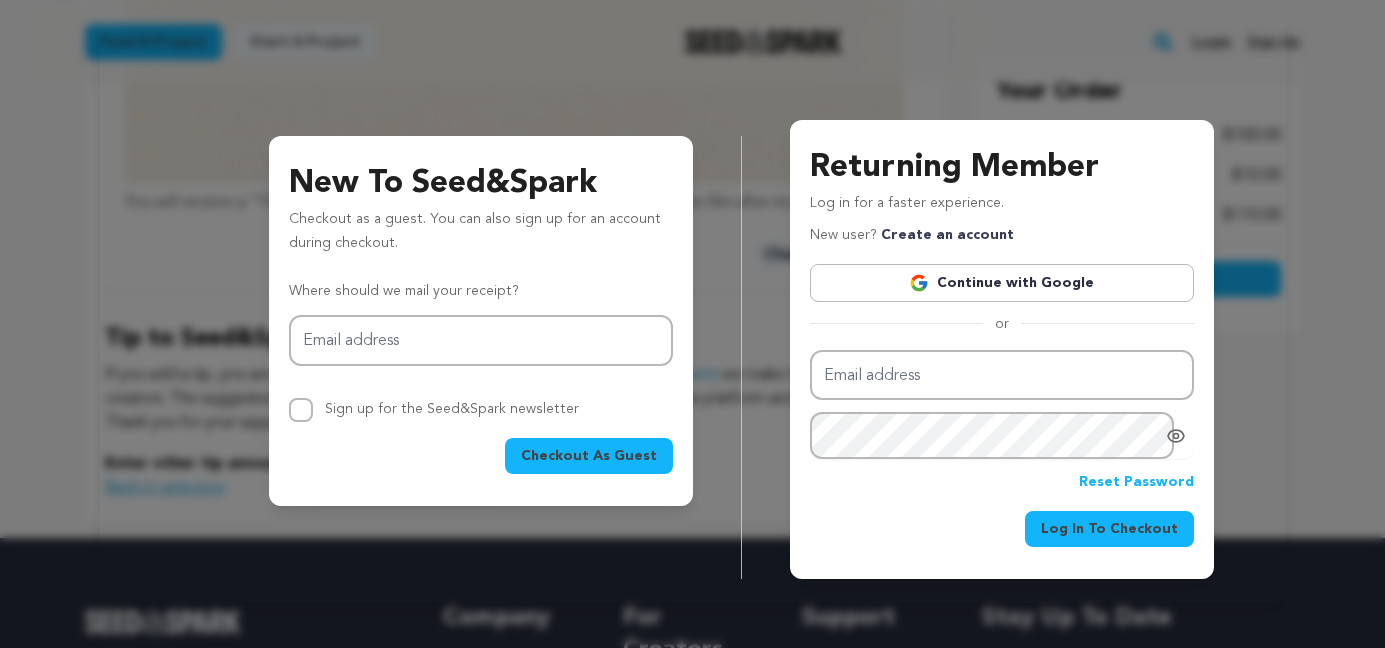click on "Continue with Google" at bounding box center (1002, 283) 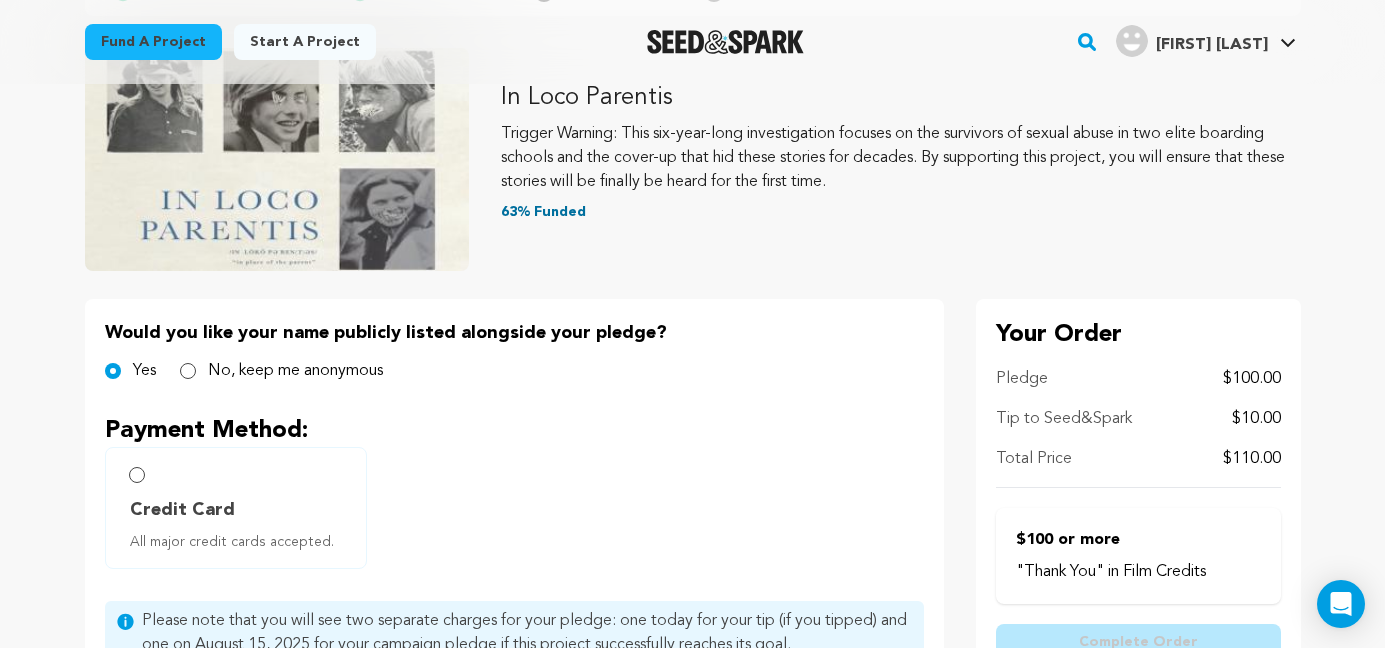 scroll, scrollTop: 256, scrollLeft: 0, axis: vertical 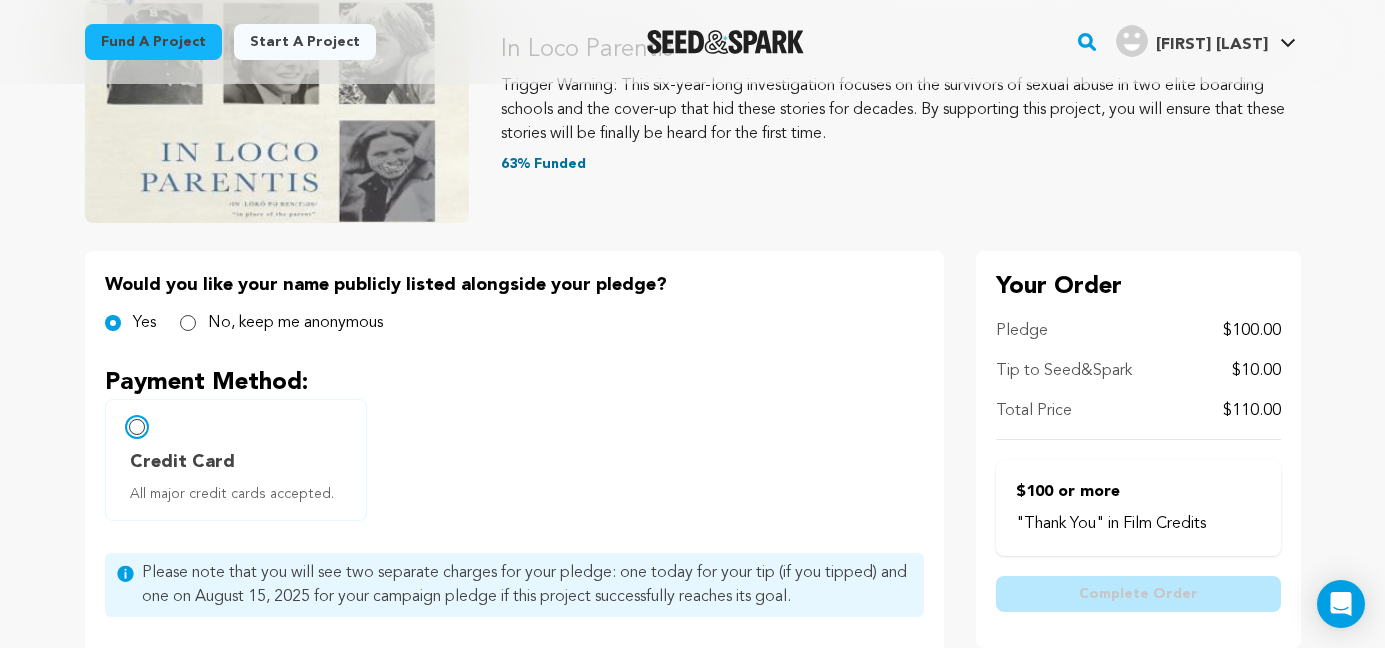 click on "Credit Card
All major credit cards accepted." at bounding box center [137, 427] 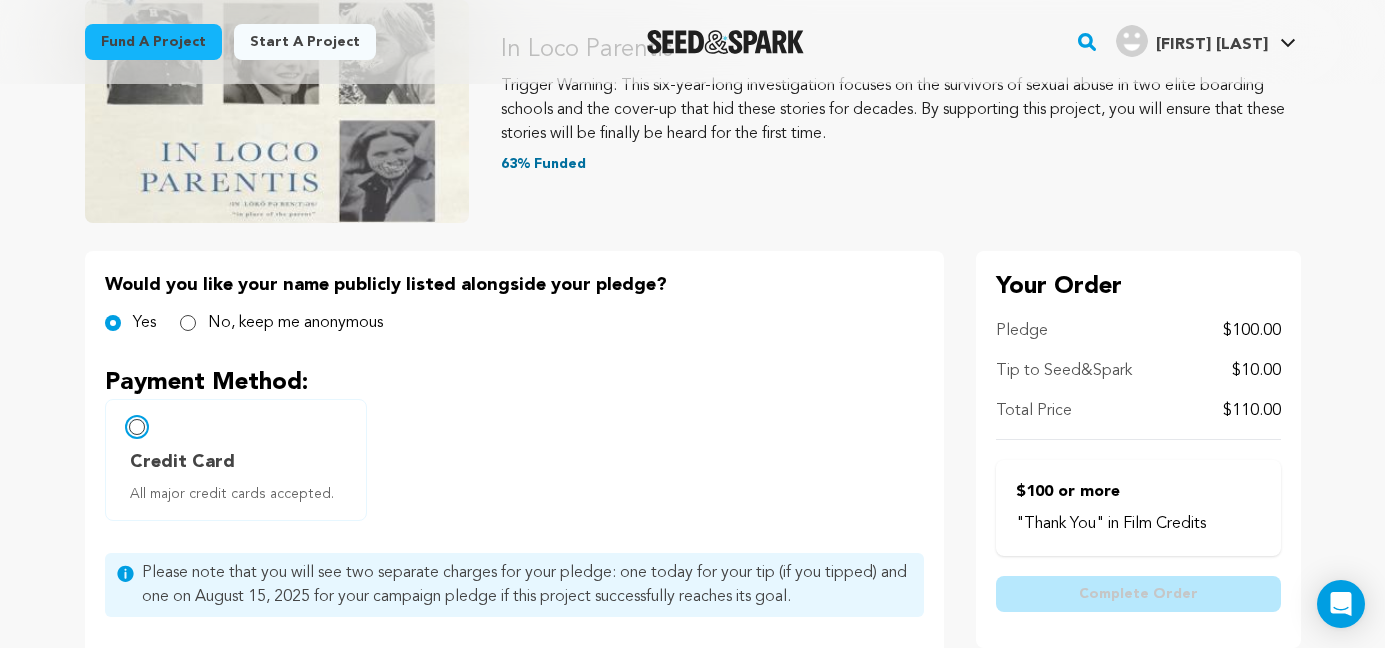 radio on "false" 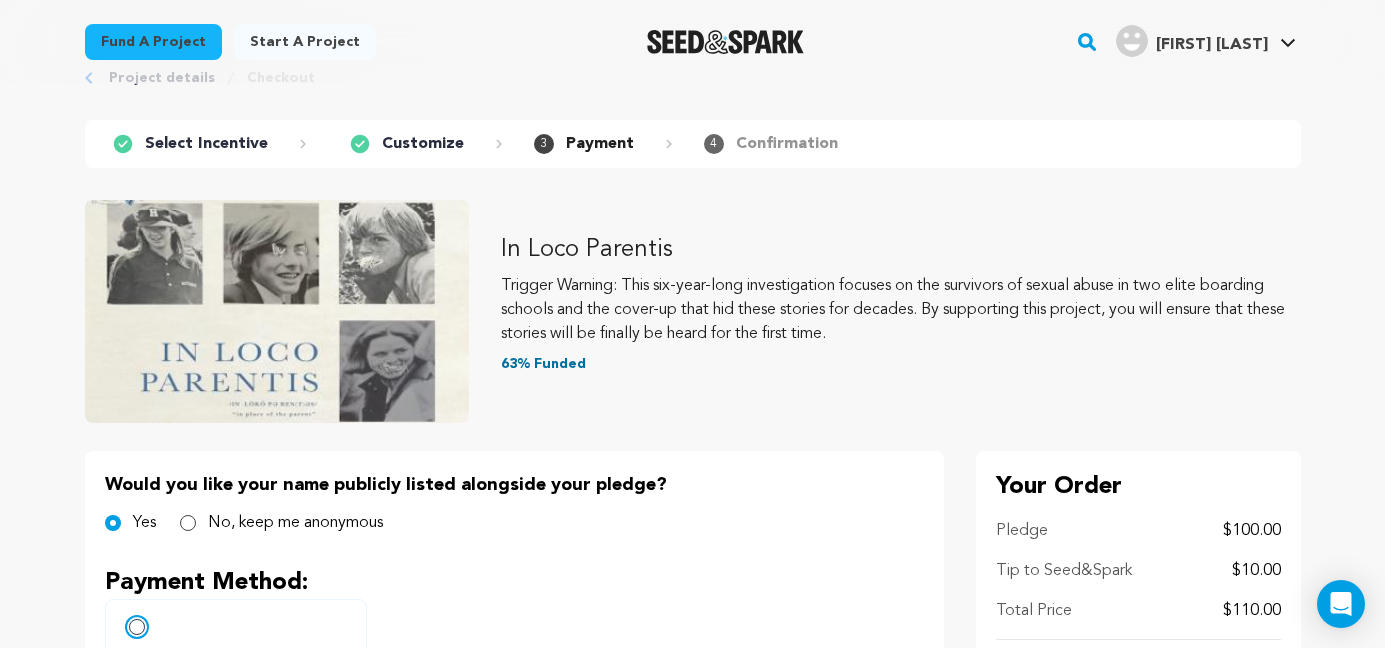 scroll, scrollTop: 47, scrollLeft: 0, axis: vertical 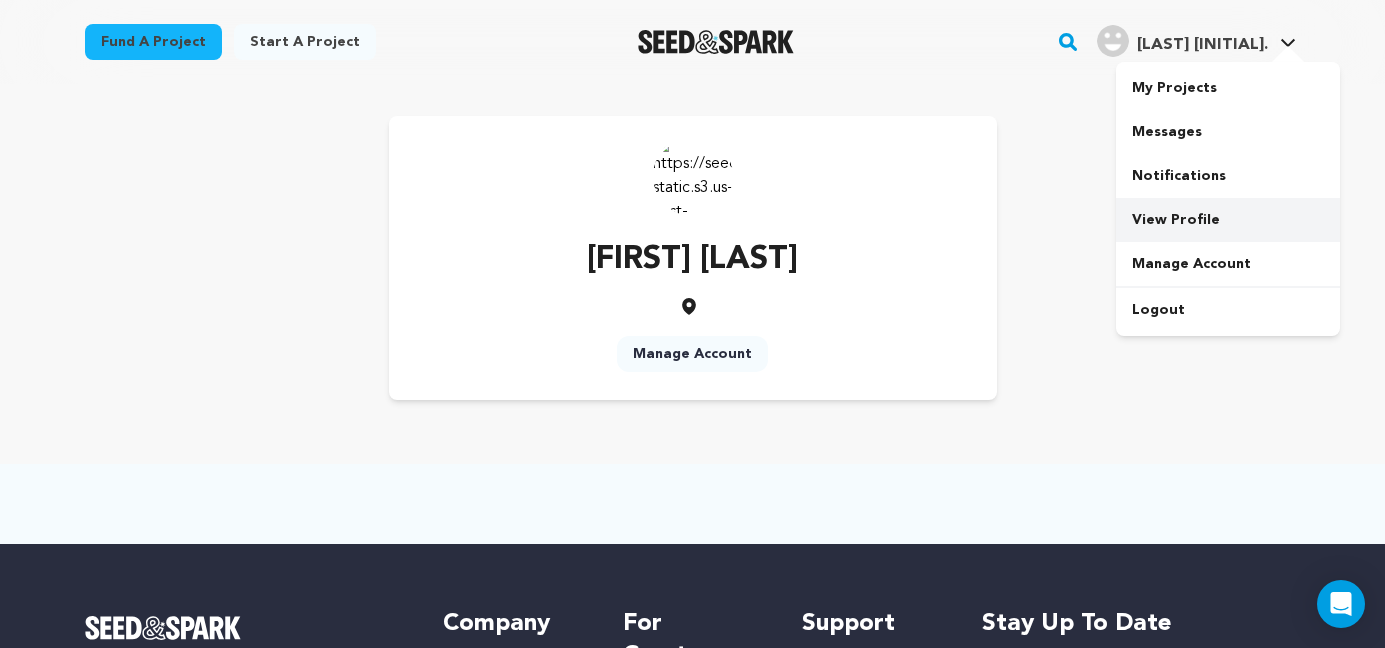click on "View Profile" at bounding box center (1228, 220) 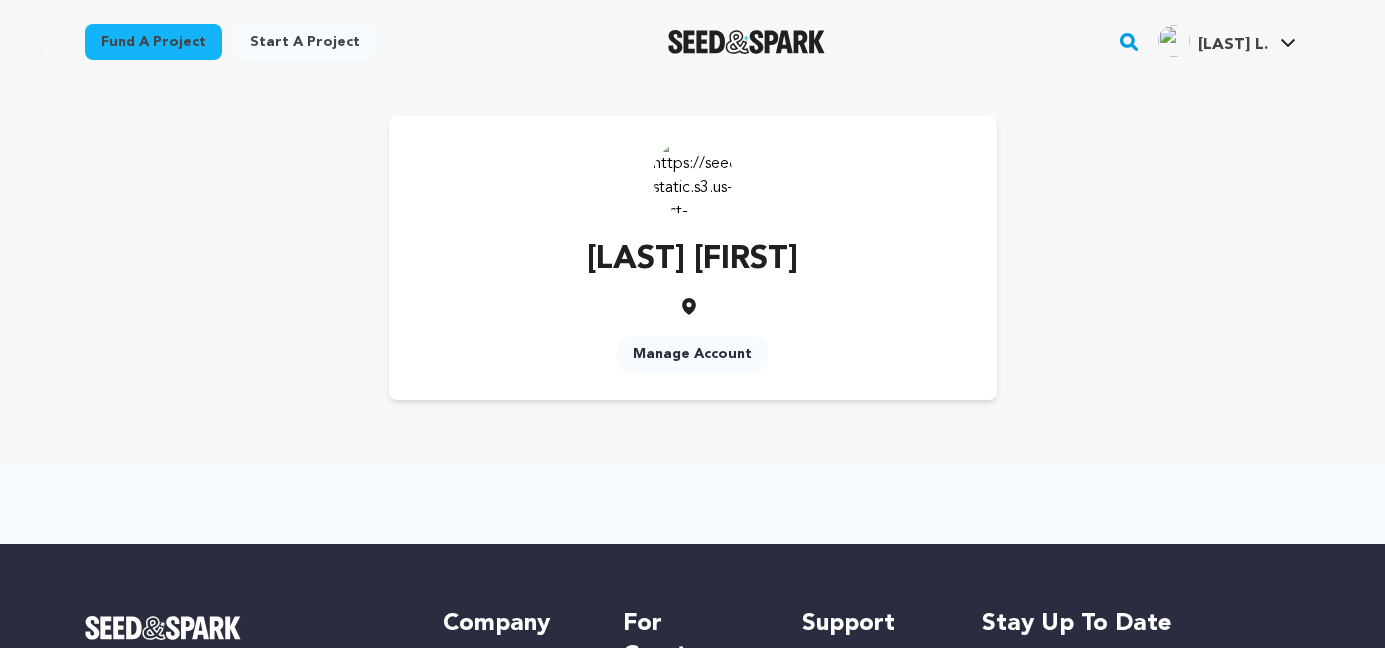 scroll, scrollTop: 0, scrollLeft: 0, axis: both 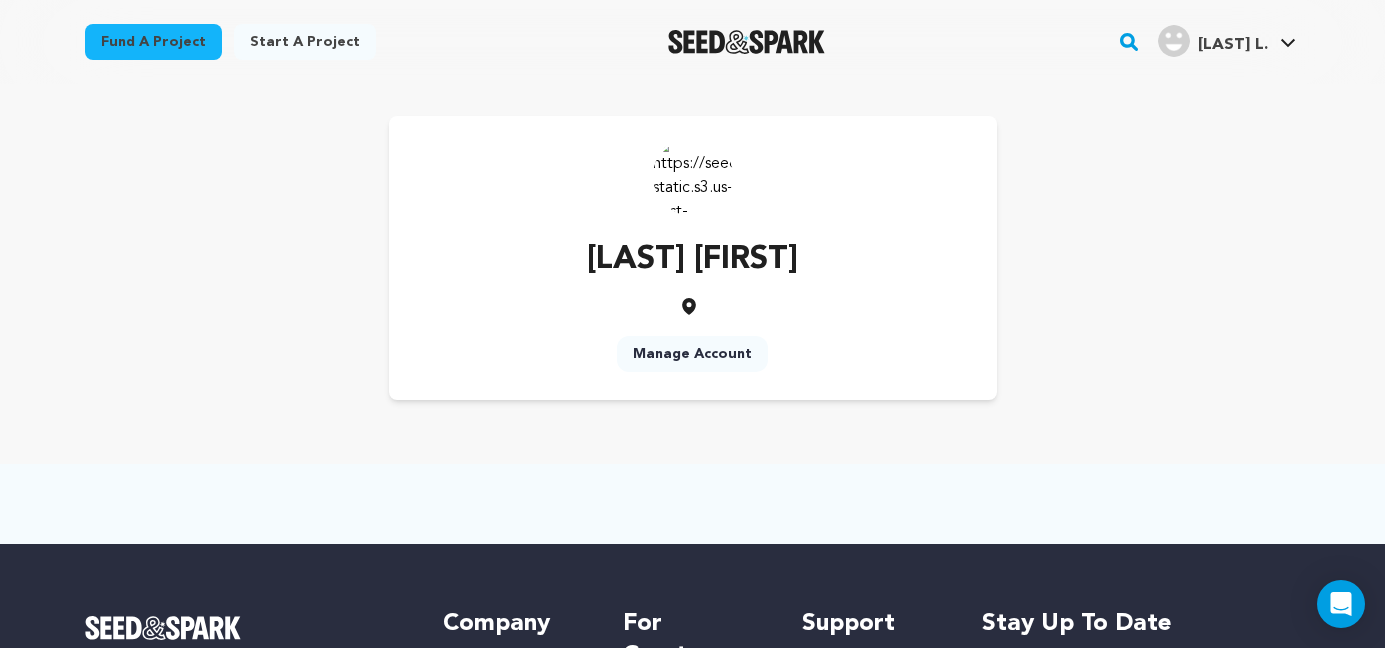 click on "Manage Account" at bounding box center (692, 354) 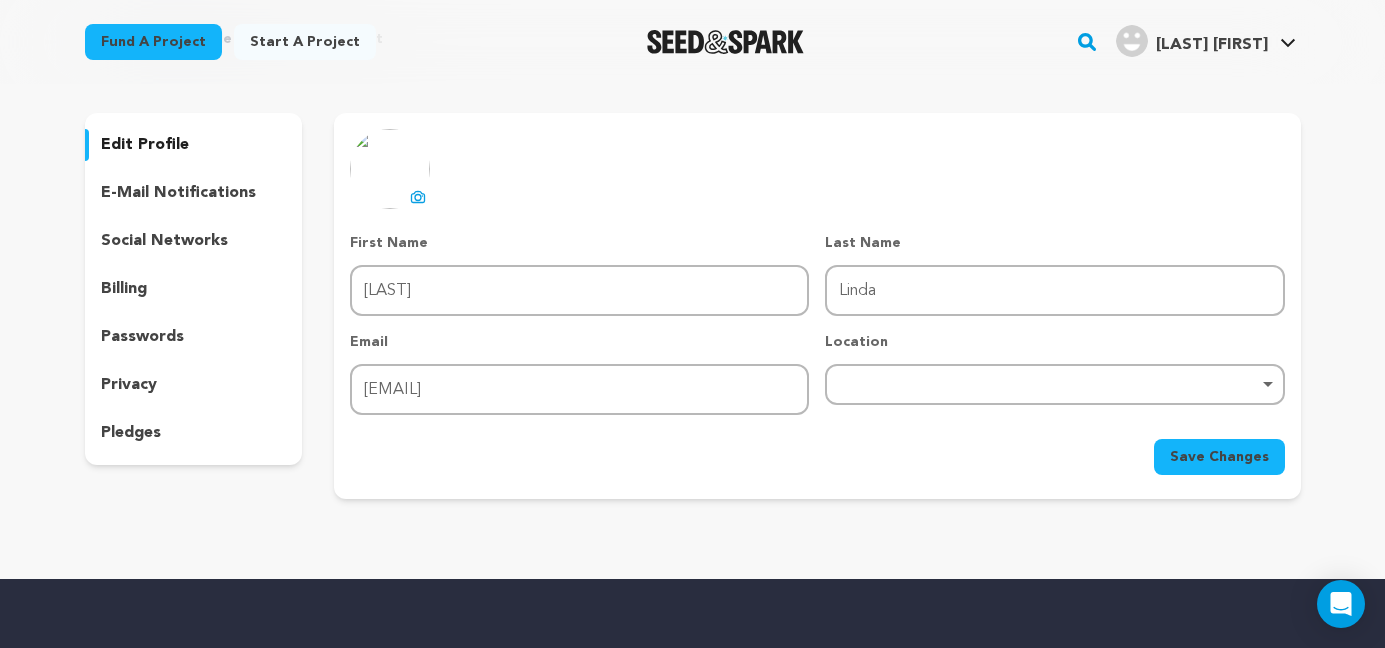 scroll, scrollTop: 144, scrollLeft: 0, axis: vertical 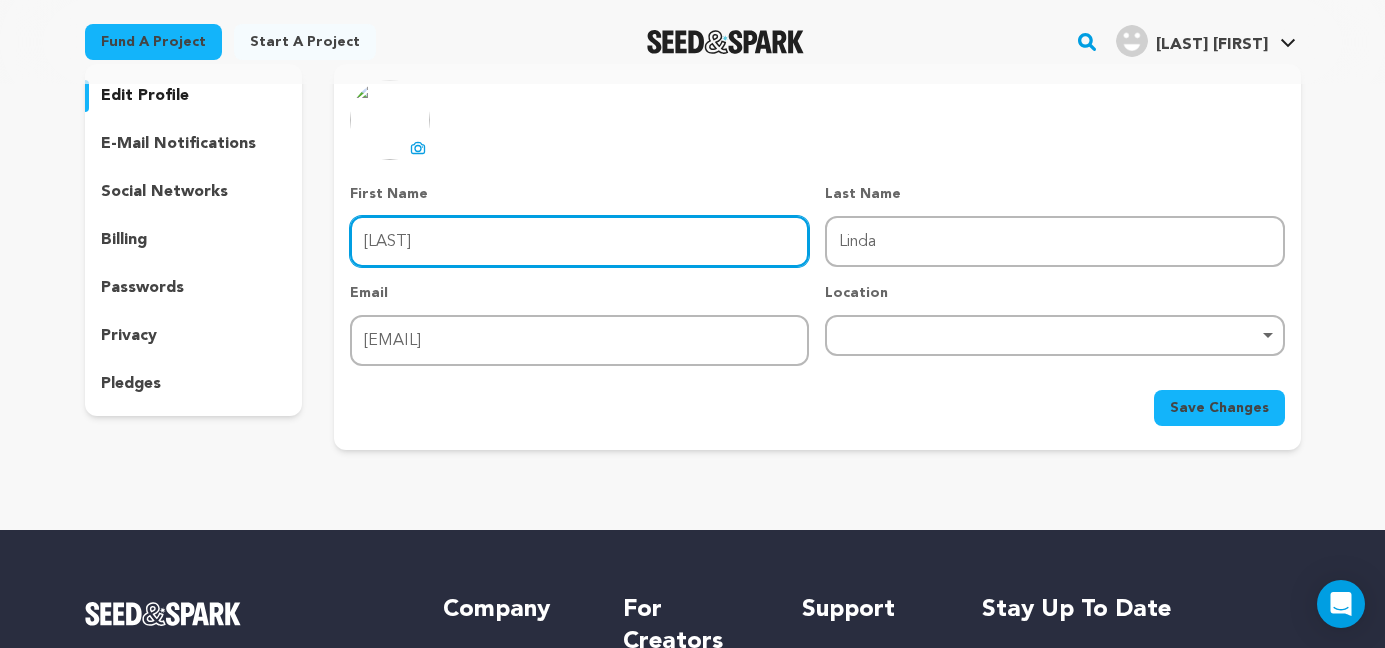 click on "Curtin" at bounding box center (579, 241) 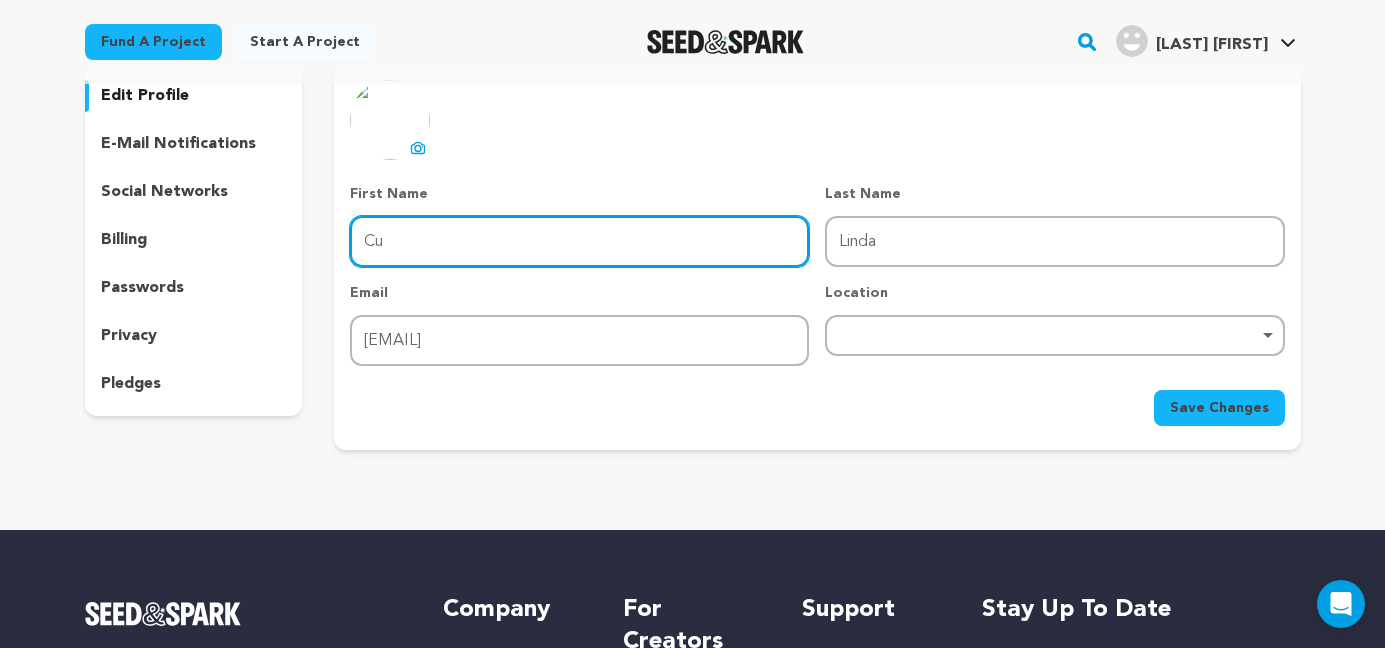 type on "C" 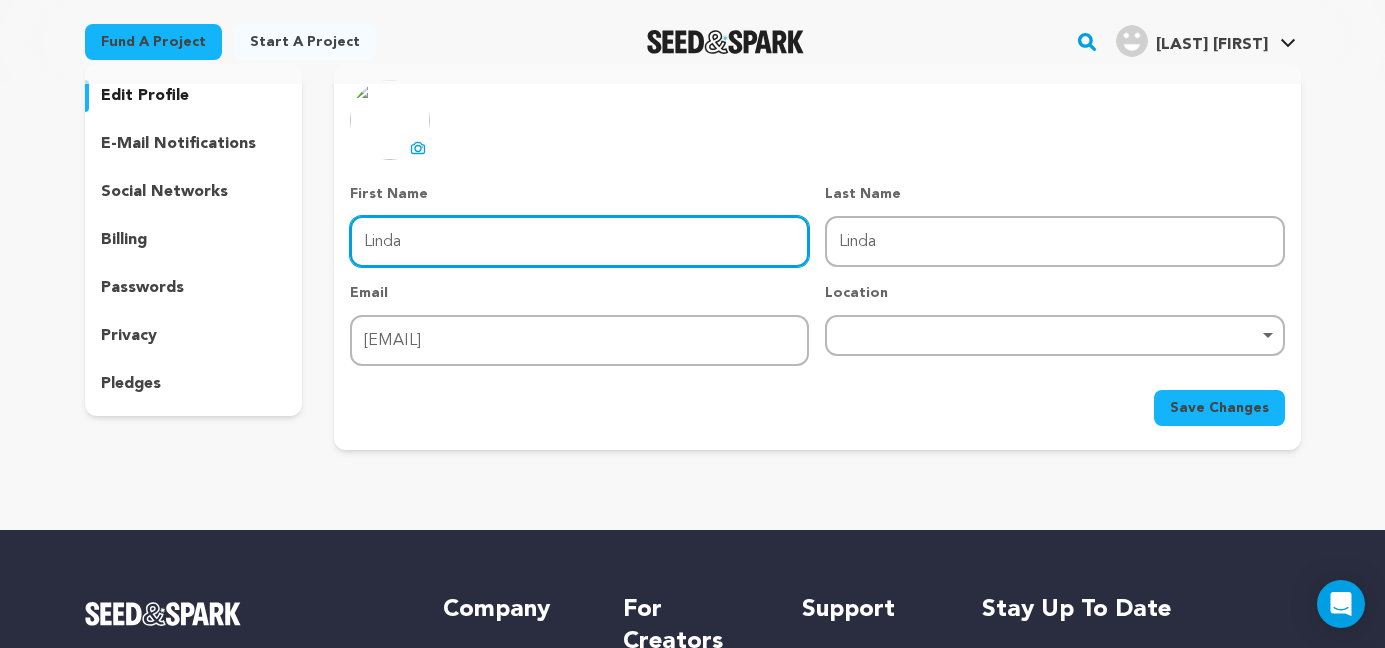 type on "Linda" 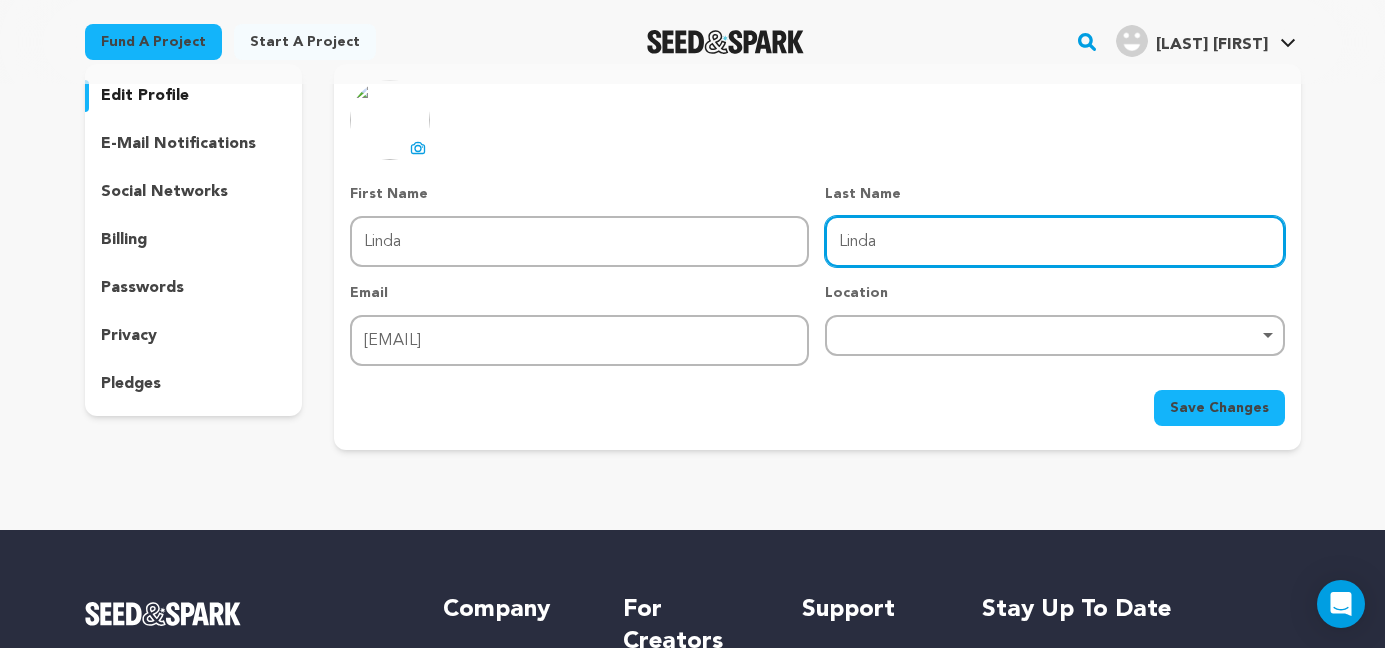 click on "Linda" at bounding box center (1054, 241) 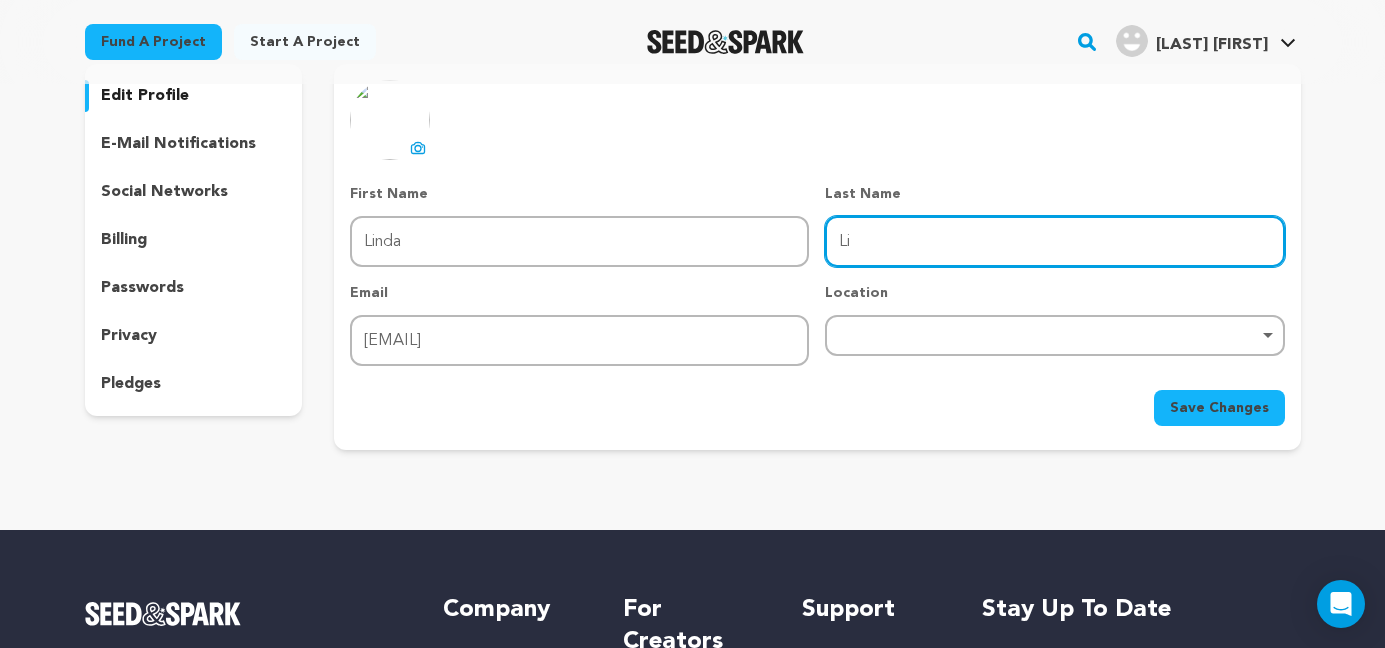 type on "L" 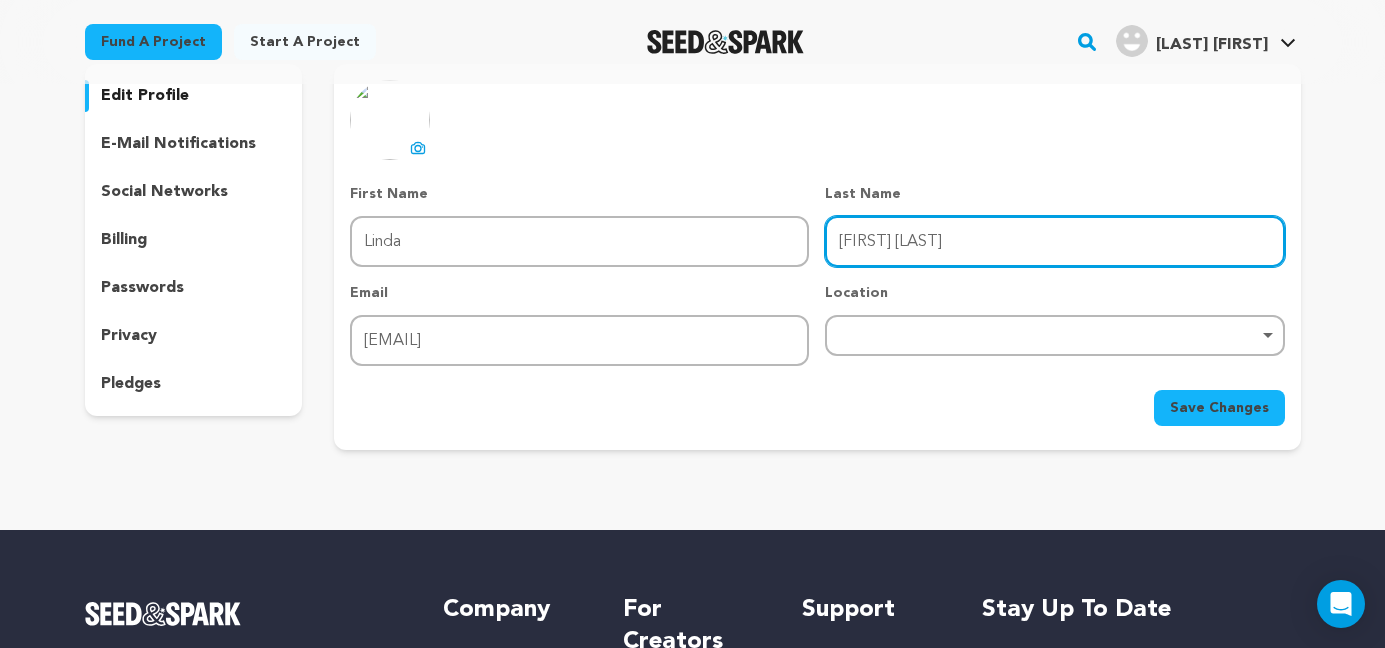 click on "Remove item" at bounding box center (1054, 335) 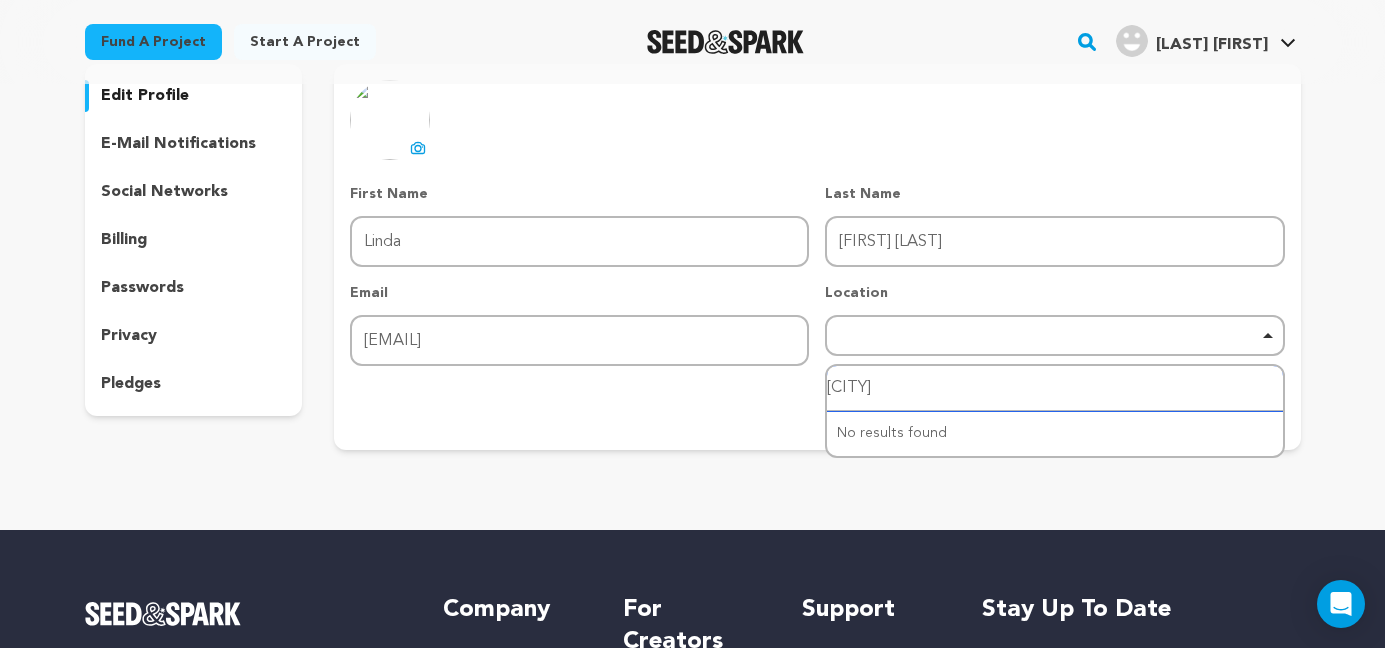 type on "Boston" 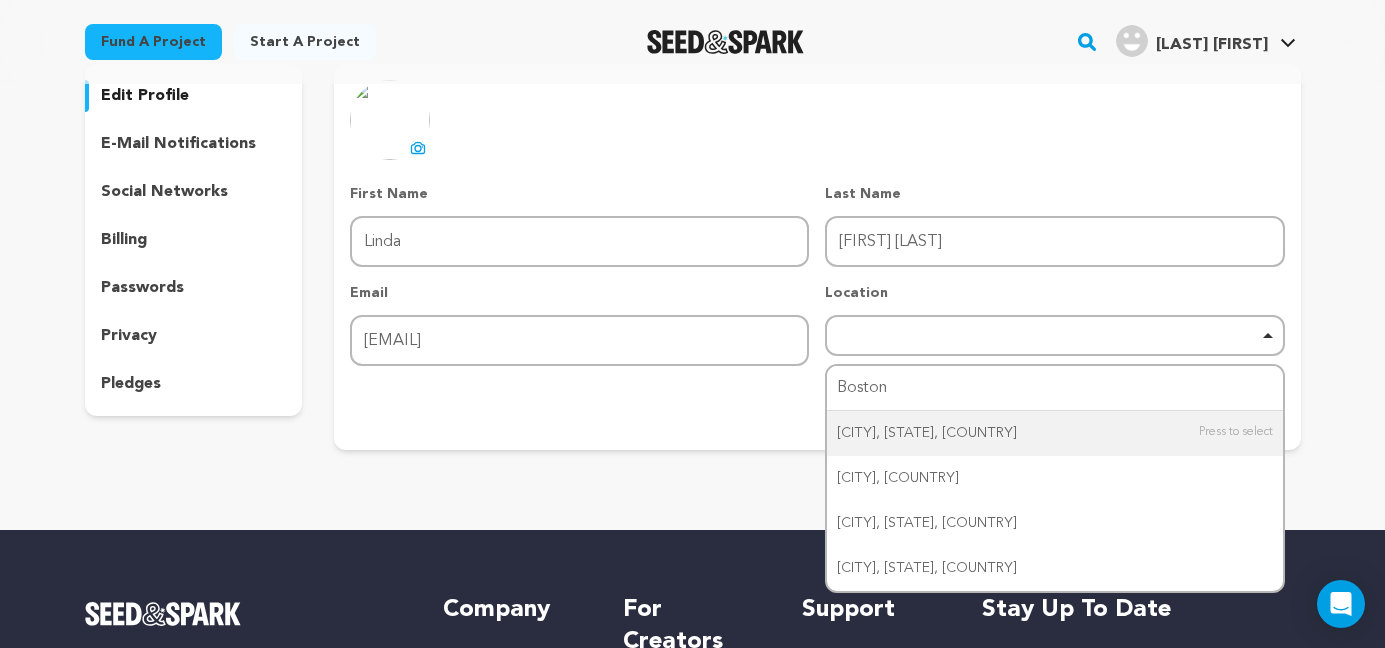 type 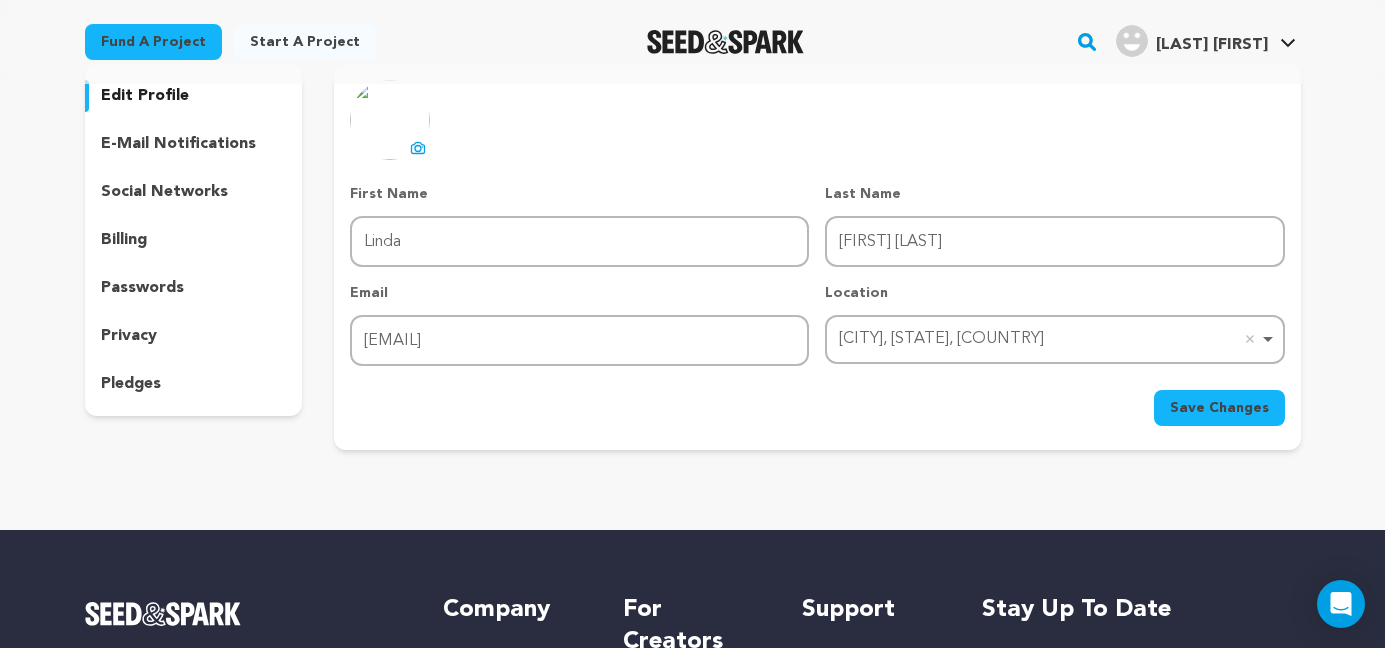 click on "Save Changes" at bounding box center [1219, 408] 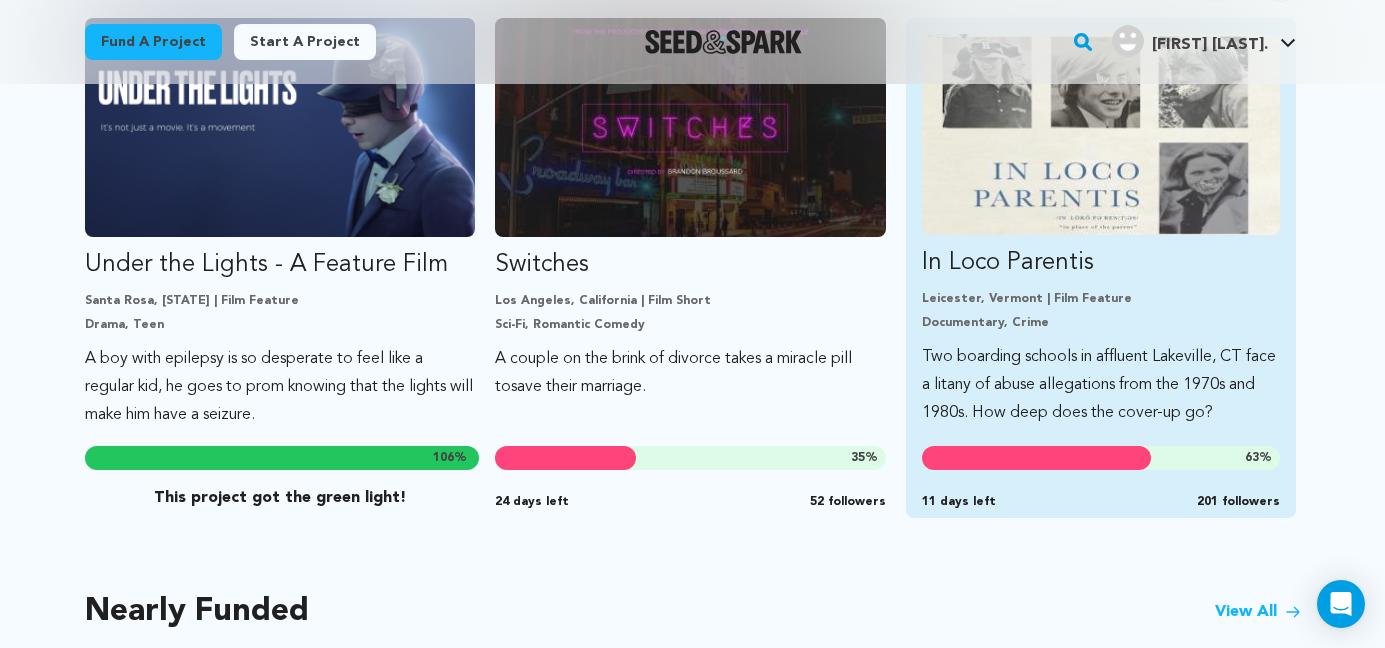 scroll, scrollTop: 1198, scrollLeft: 0, axis: vertical 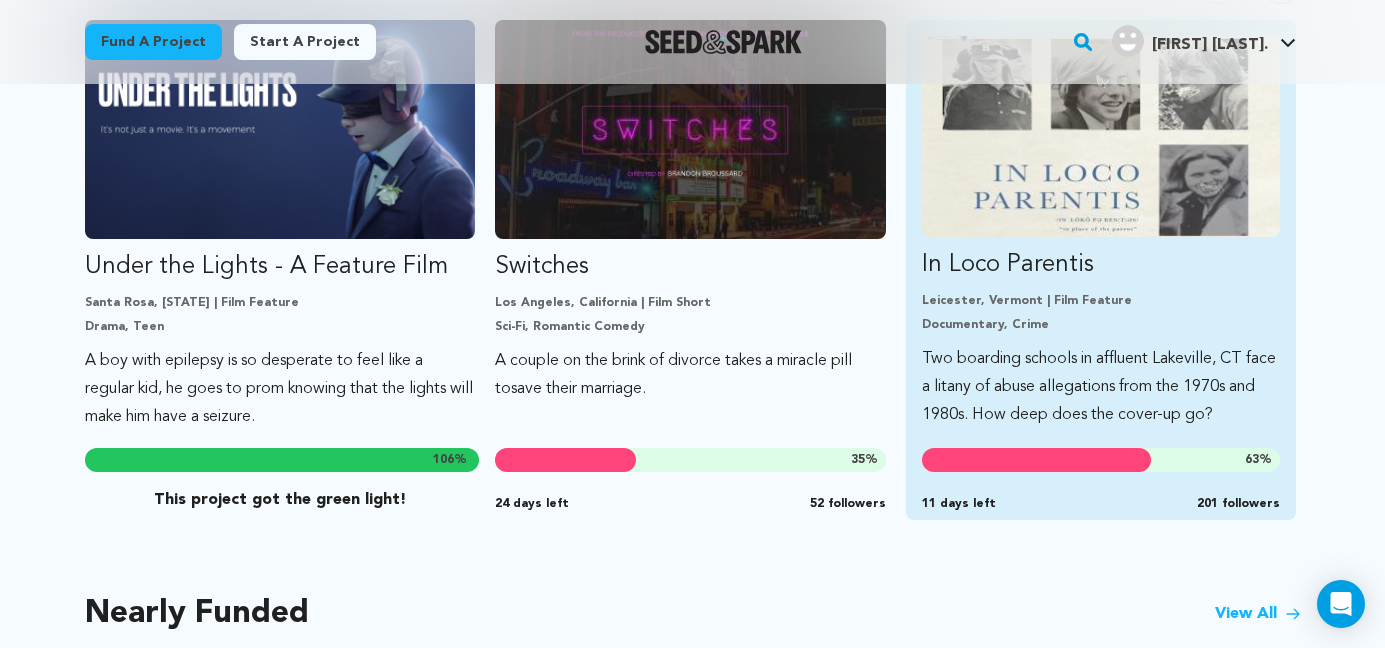 click at bounding box center [1101, 136] 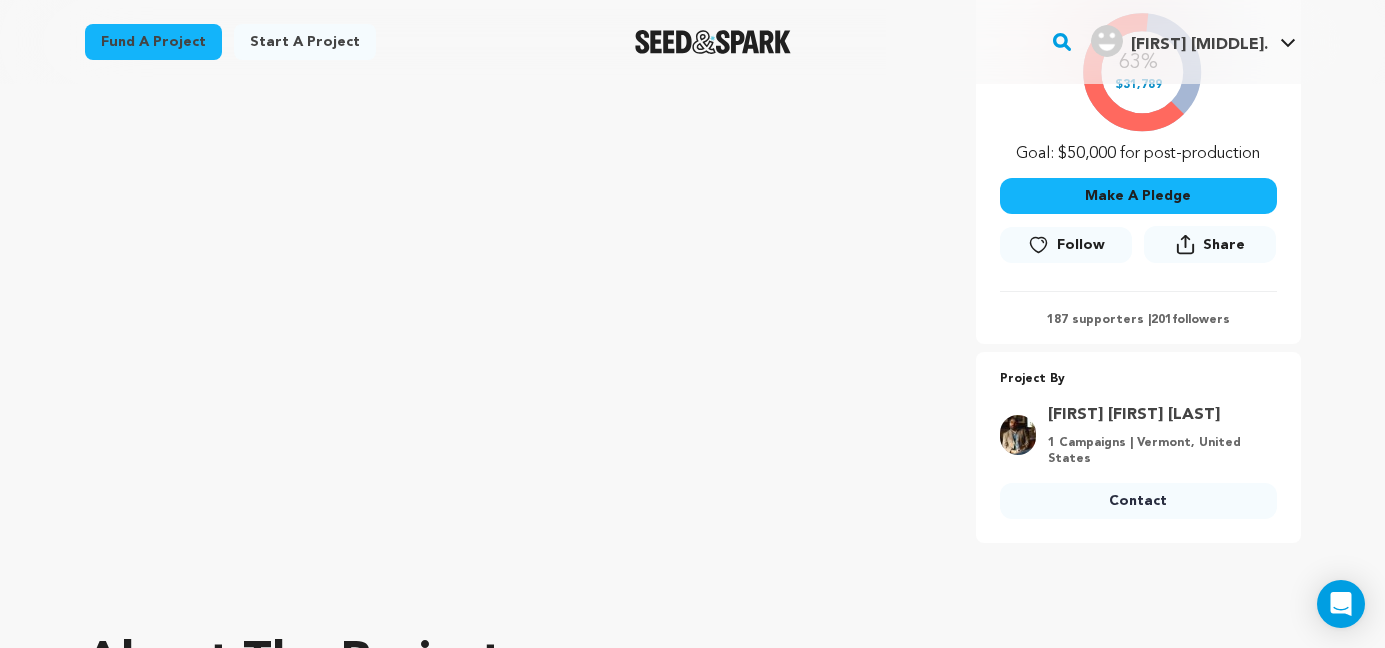 scroll, scrollTop: 459, scrollLeft: 0, axis: vertical 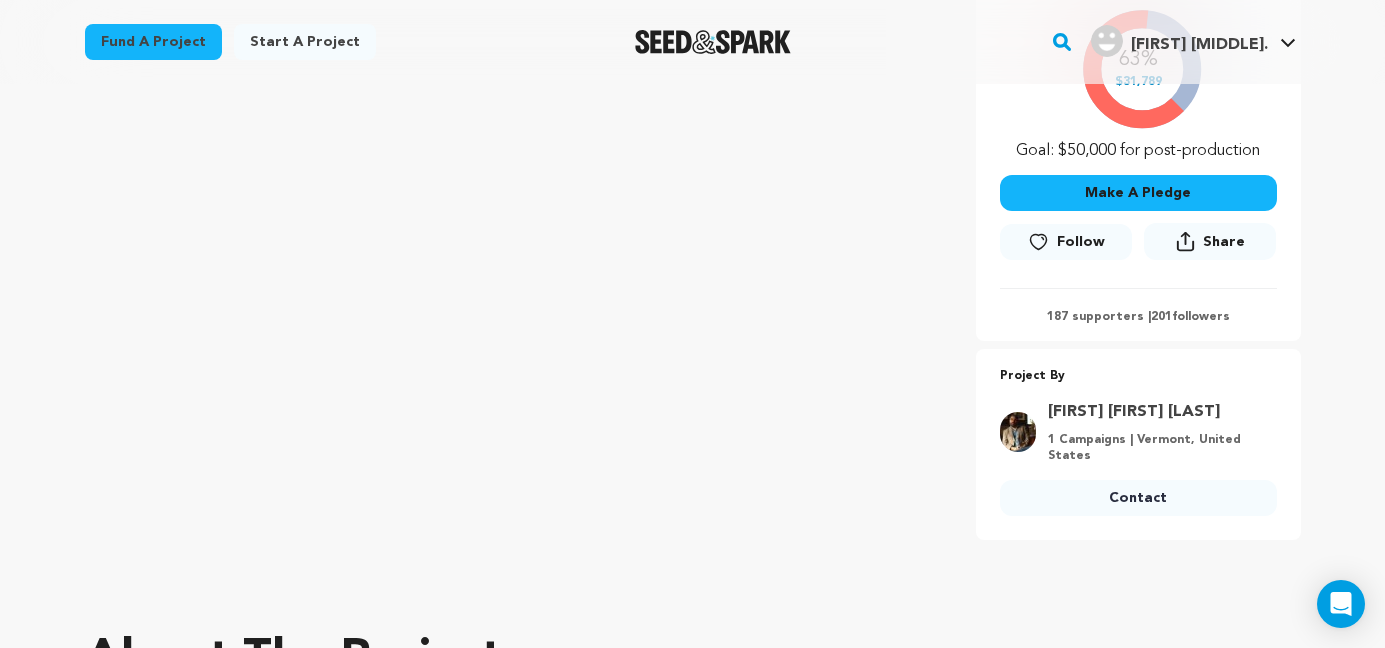 click on "Make A Pledge" at bounding box center [1138, 193] 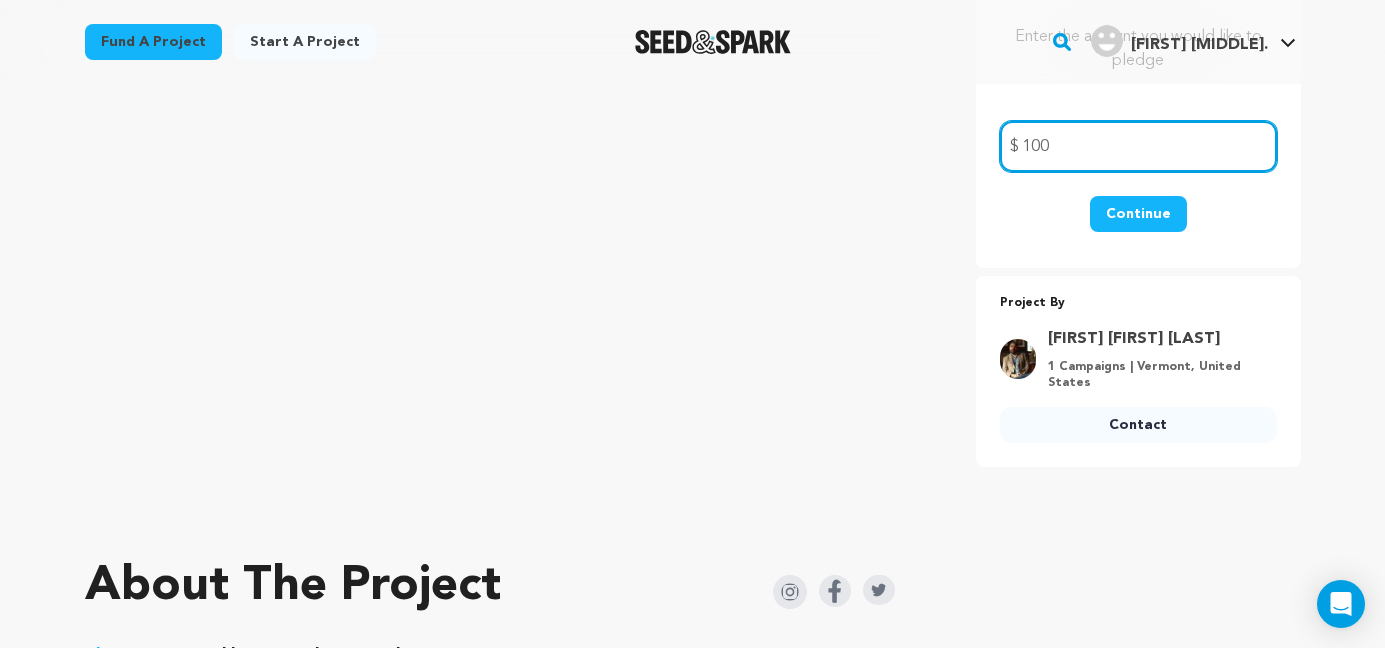type on "100" 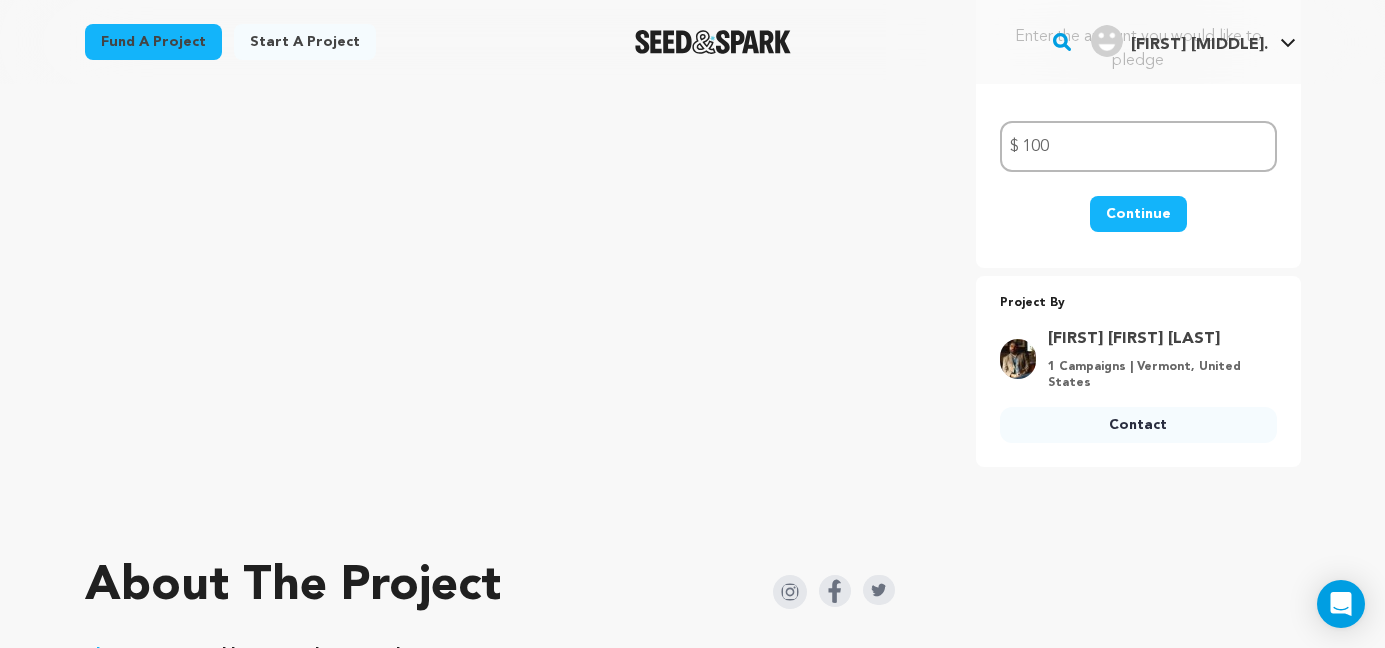click on "Continue" at bounding box center (1138, 214) 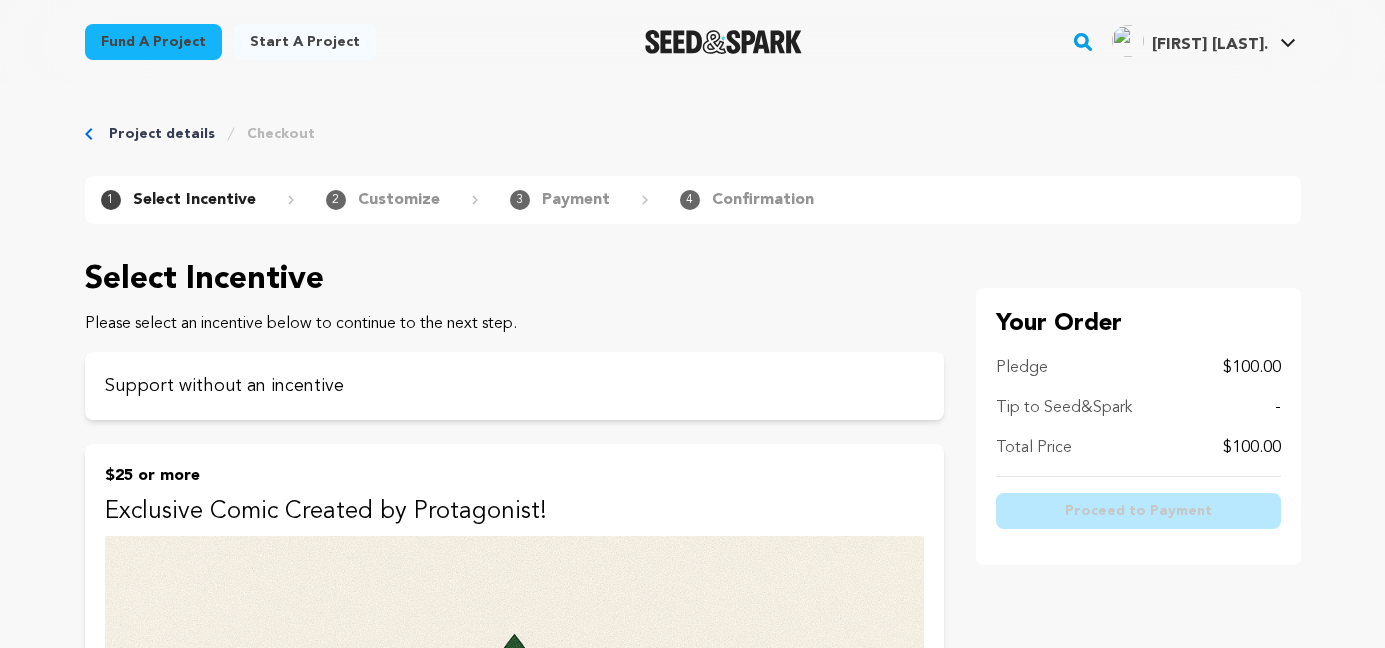 scroll, scrollTop: 0, scrollLeft: 0, axis: both 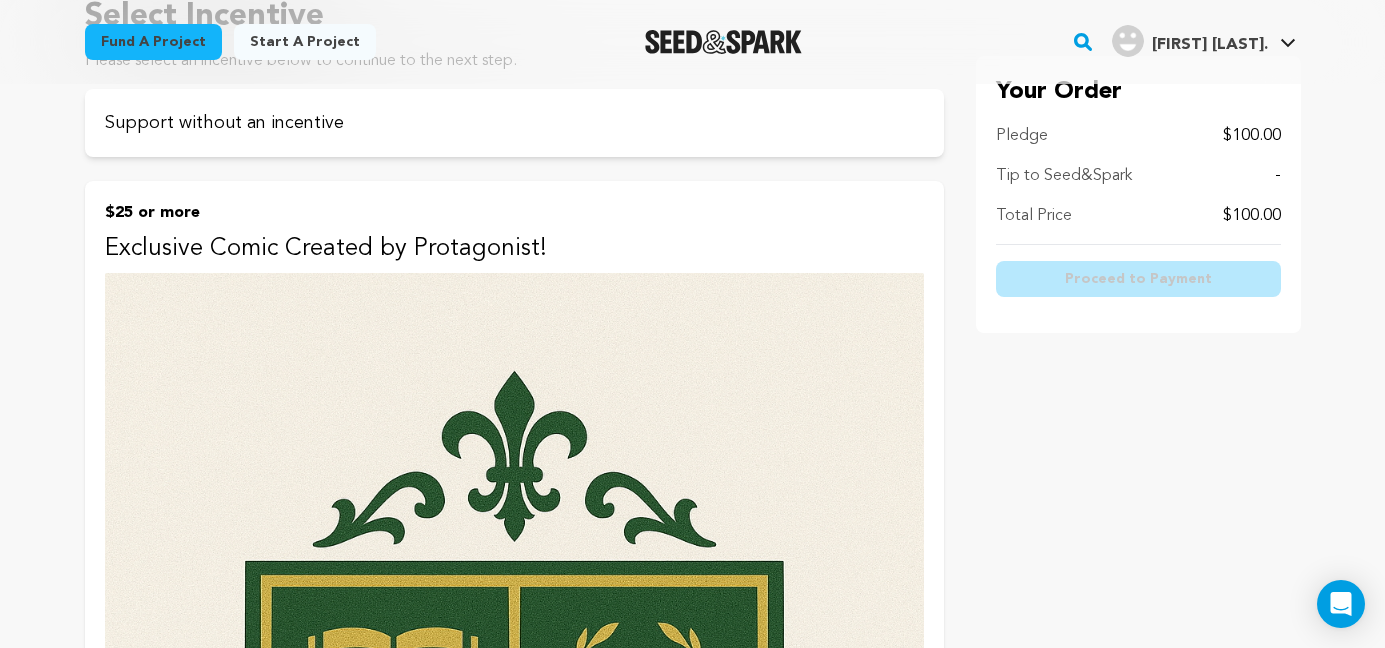 click at bounding box center [514, 887] 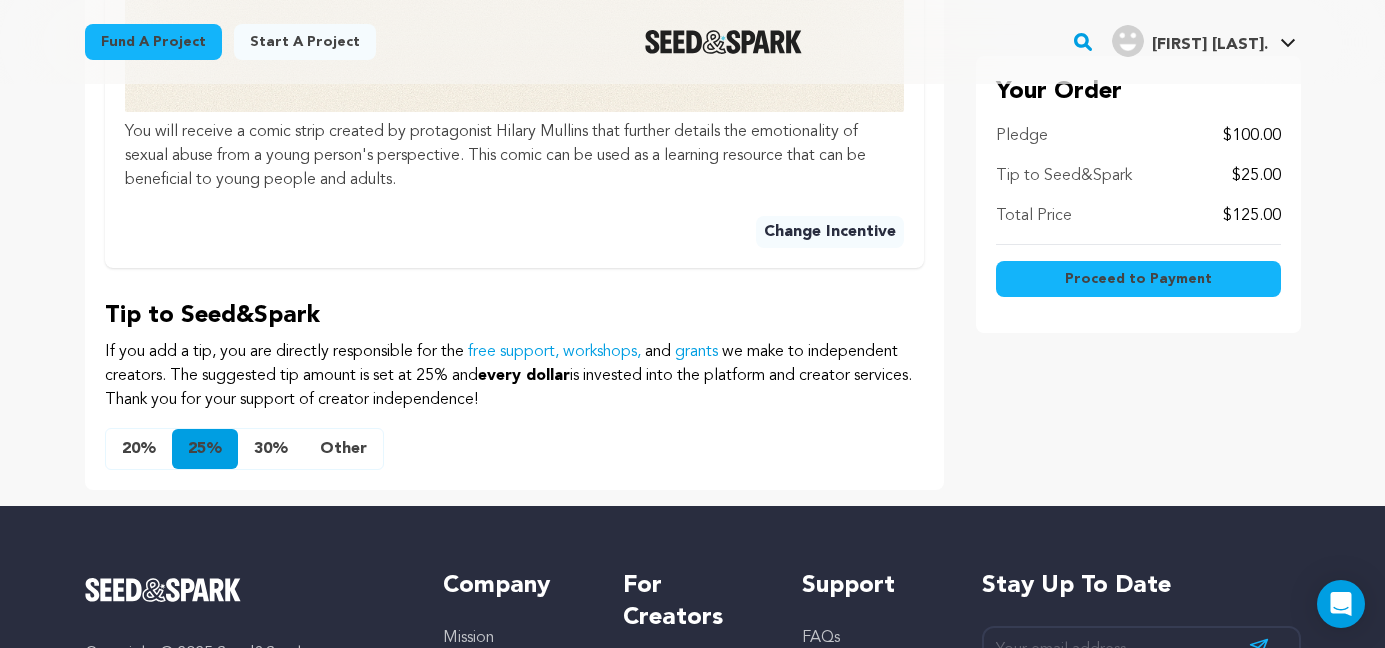 scroll, scrollTop: 1864, scrollLeft: 0, axis: vertical 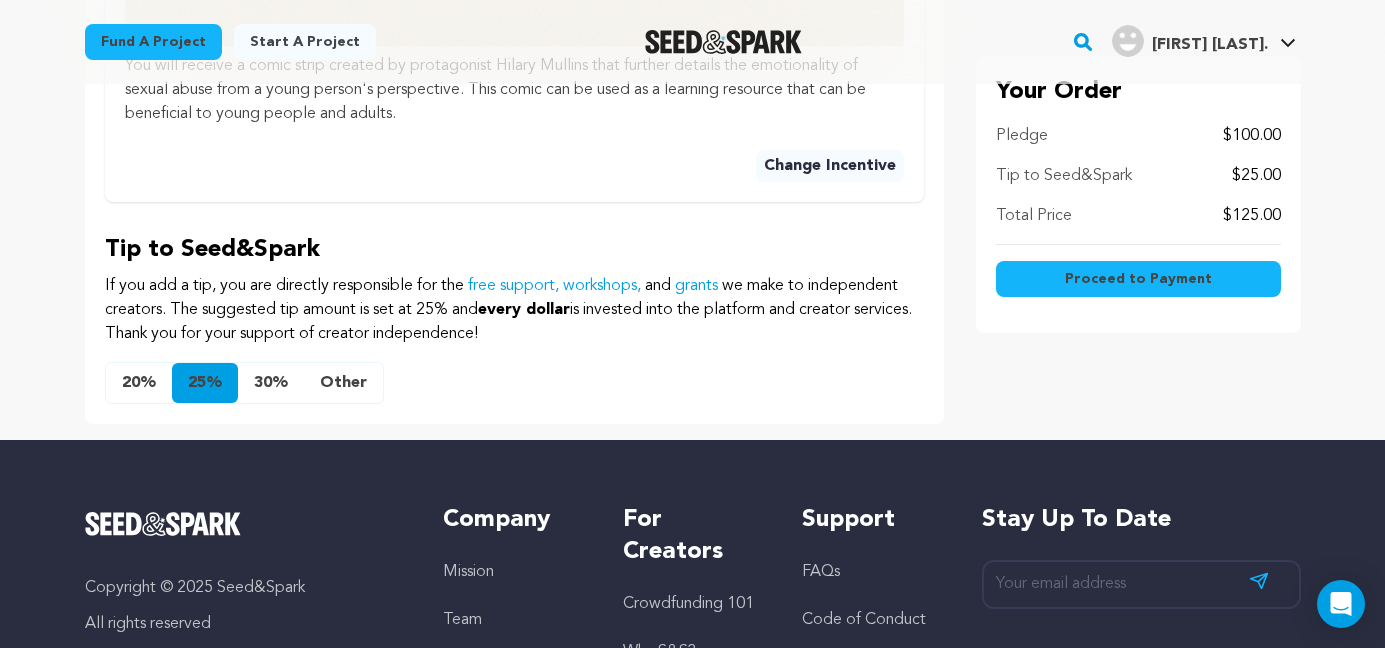 click on "Other" at bounding box center (343, 383) 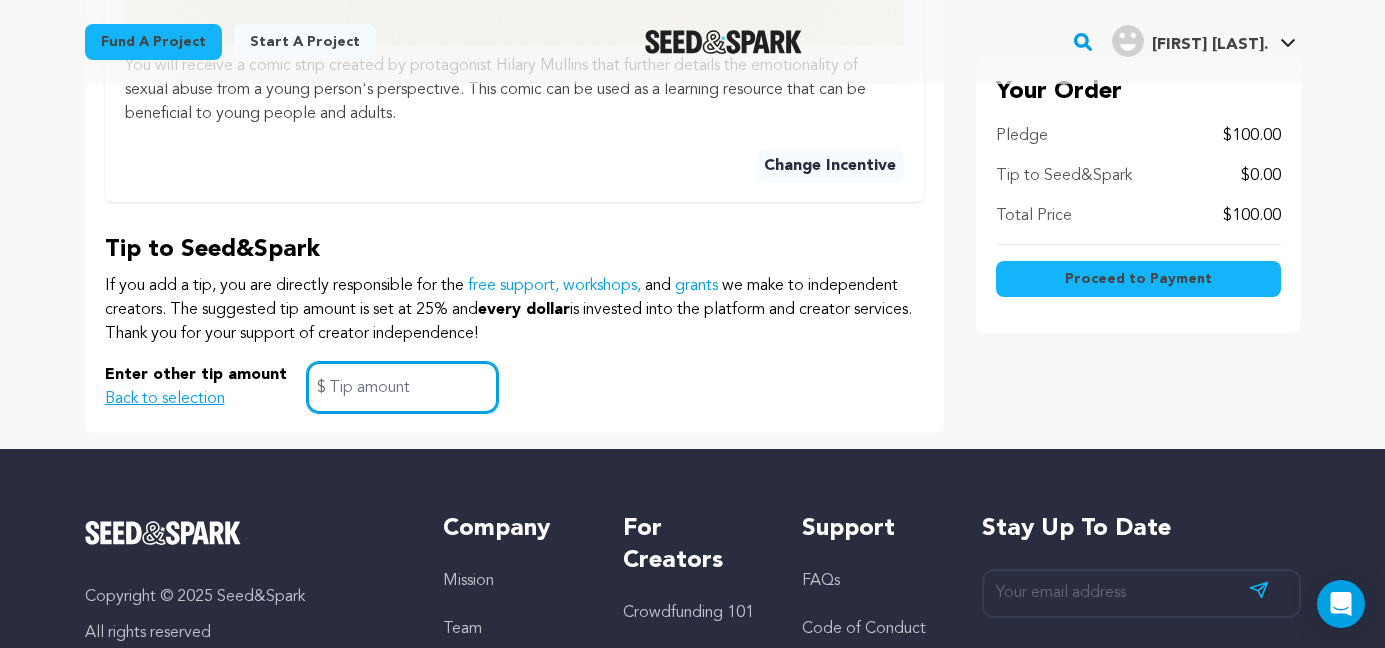 click at bounding box center (402, 387) 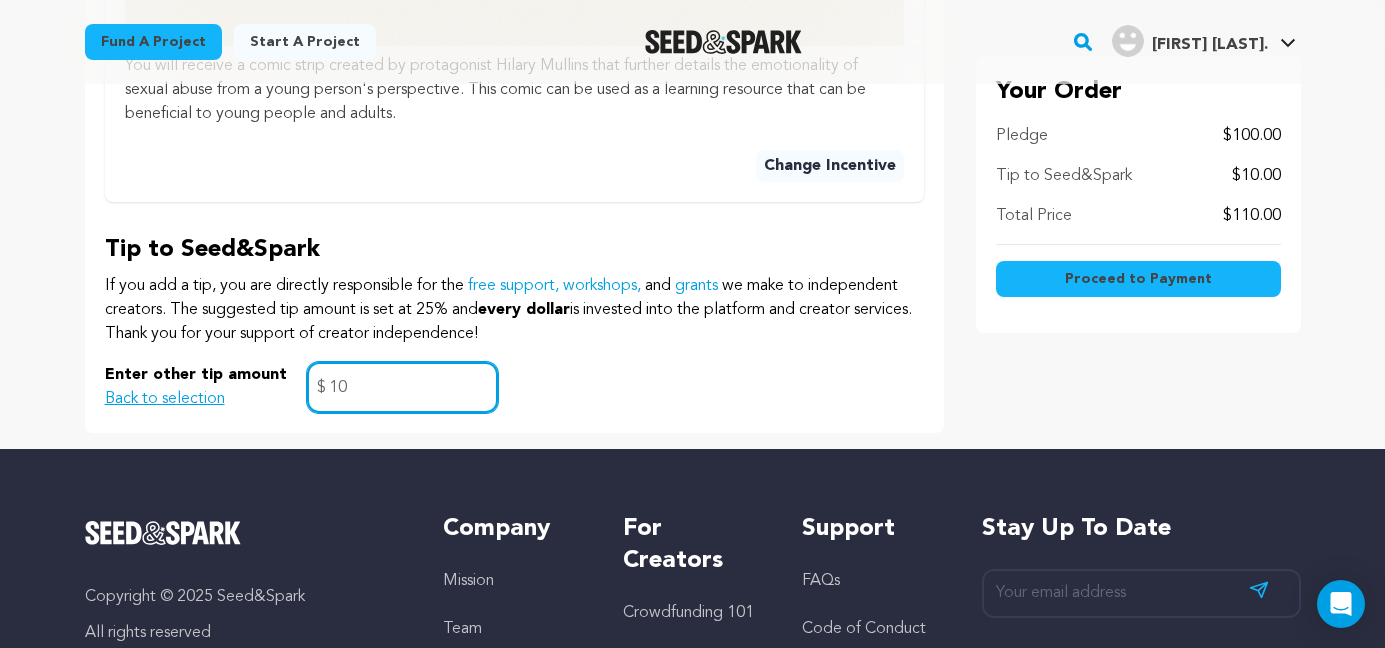 type on "10" 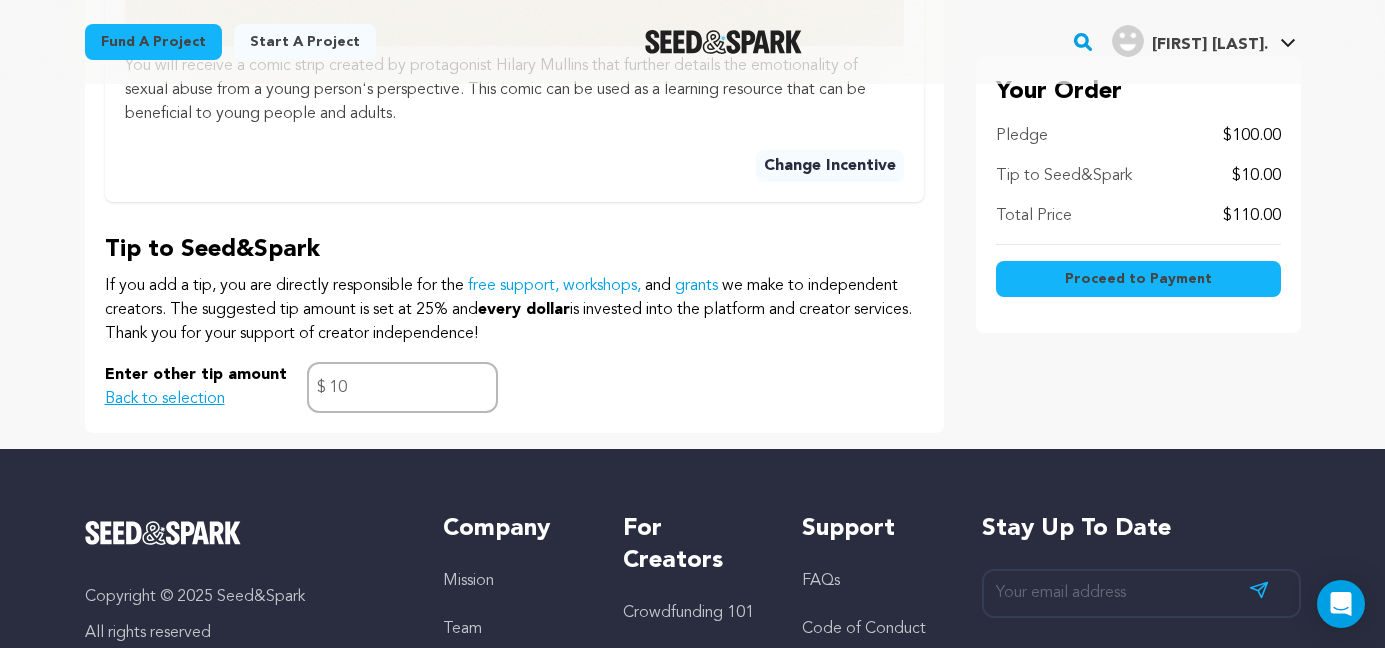 click on "Enter other tip amount
Back to selection
10
$" at bounding box center (514, 387) 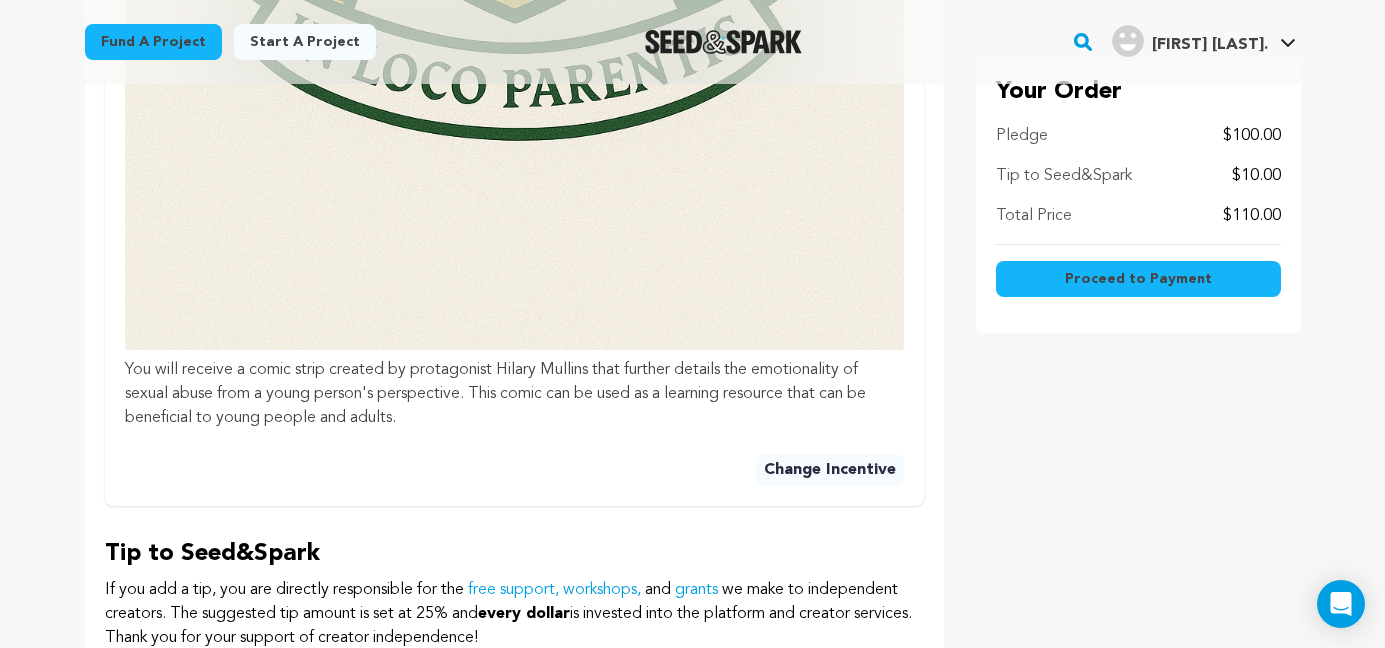 scroll, scrollTop: 1522, scrollLeft: 0, axis: vertical 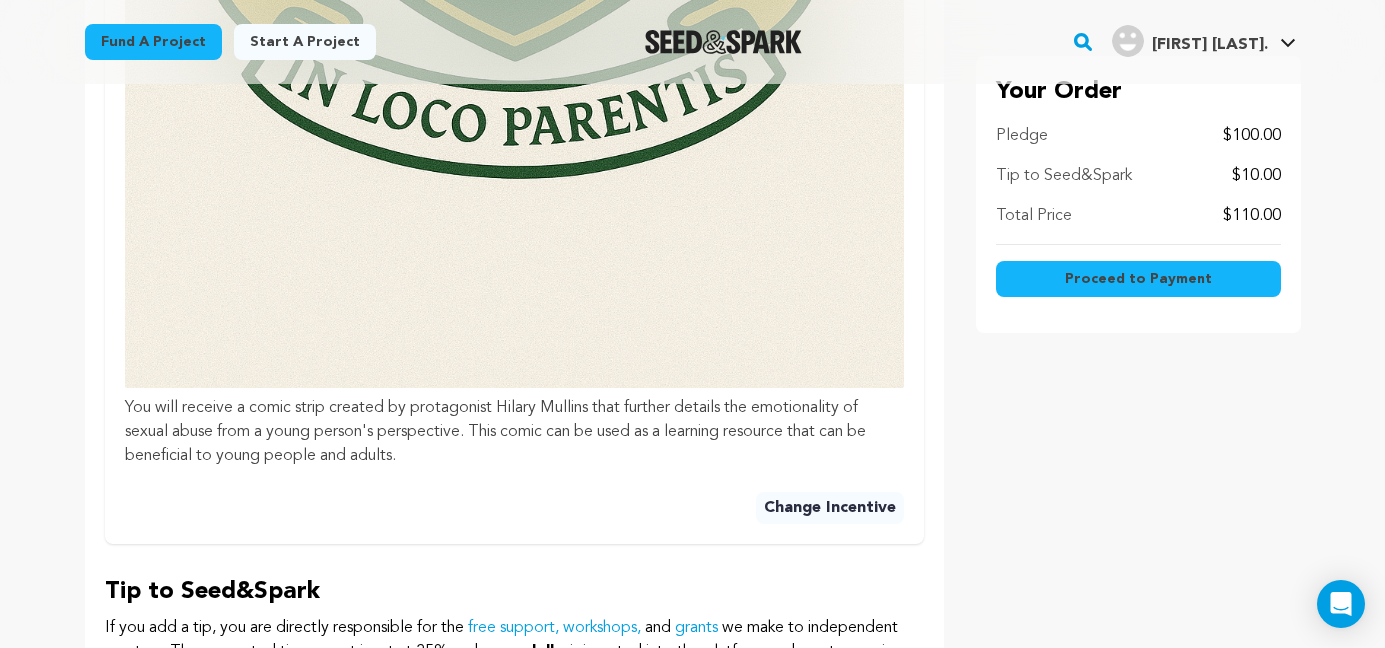 click on "Proceed to Payment" at bounding box center [1138, 279] 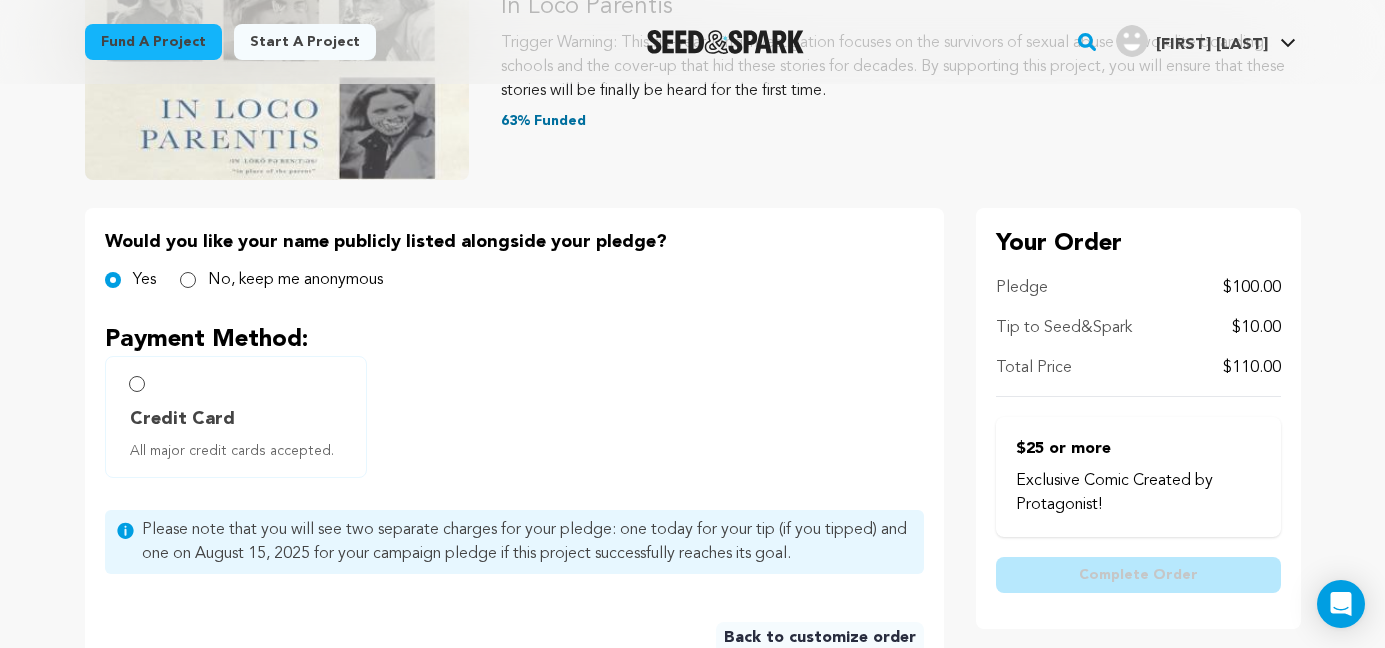 scroll, scrollTop: 310, scrollLeft: 0, axis: vertical 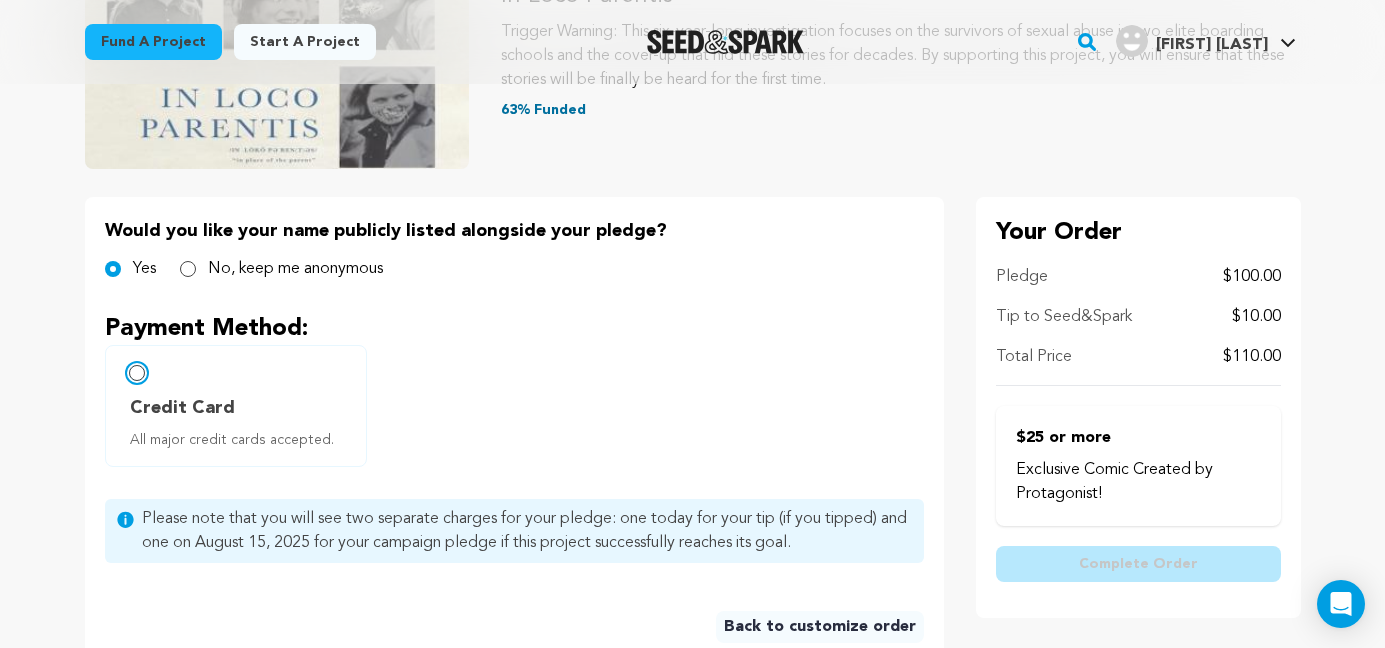 click on "Credit Card
All major credit cards accepted." at bounding box center [137, 373] 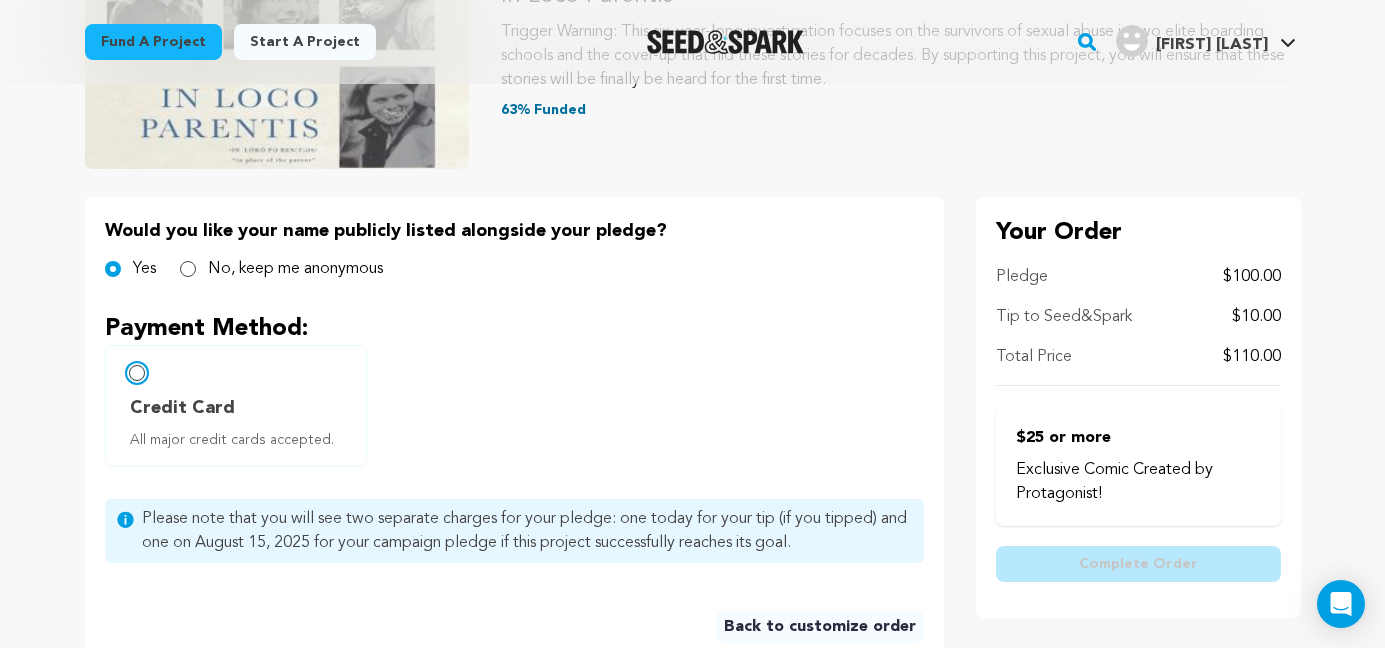 radio on "false" 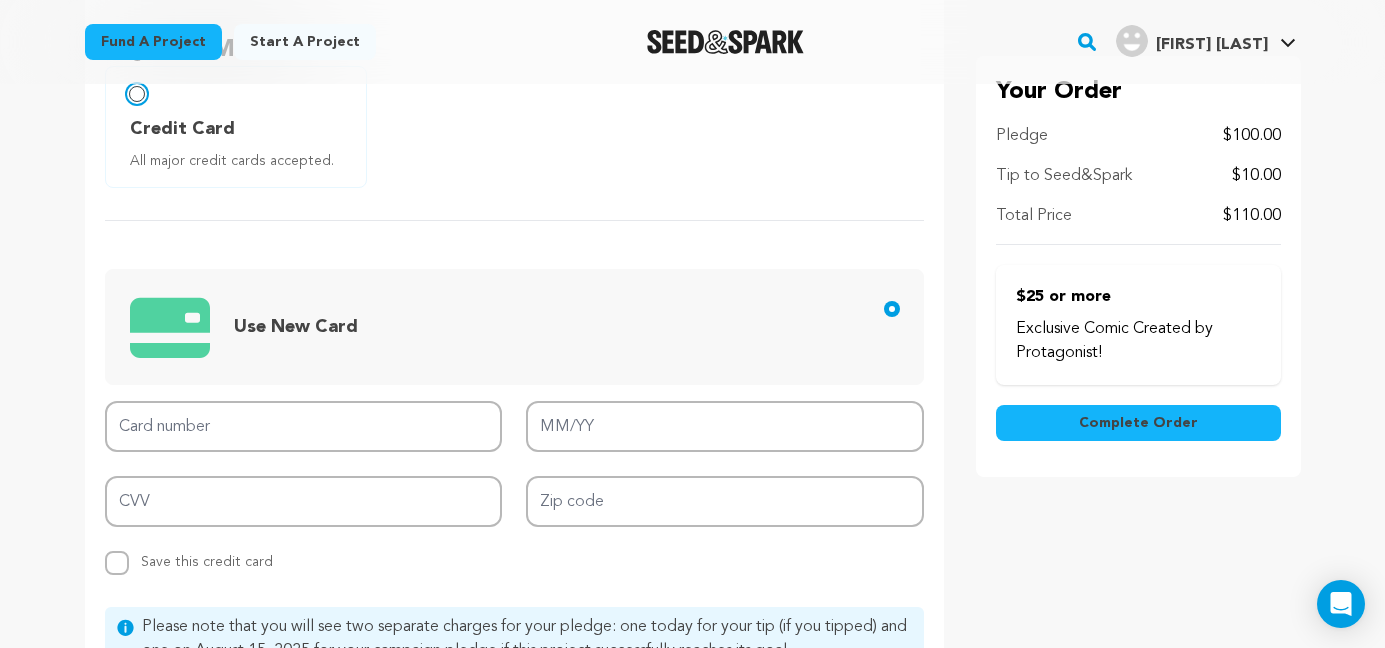 scroll, scrollTop: 614, scrollLeft: 0, axis: vertical 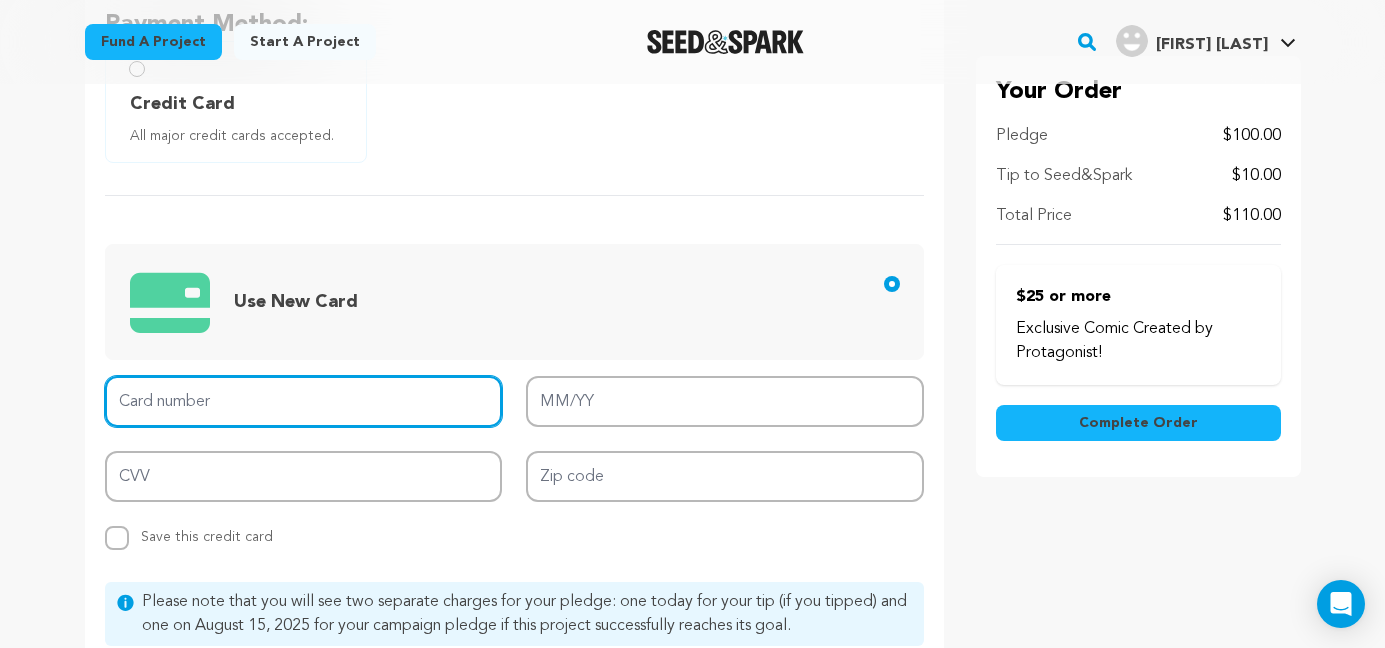 click on "Card number" at bounding box center [304, 401] 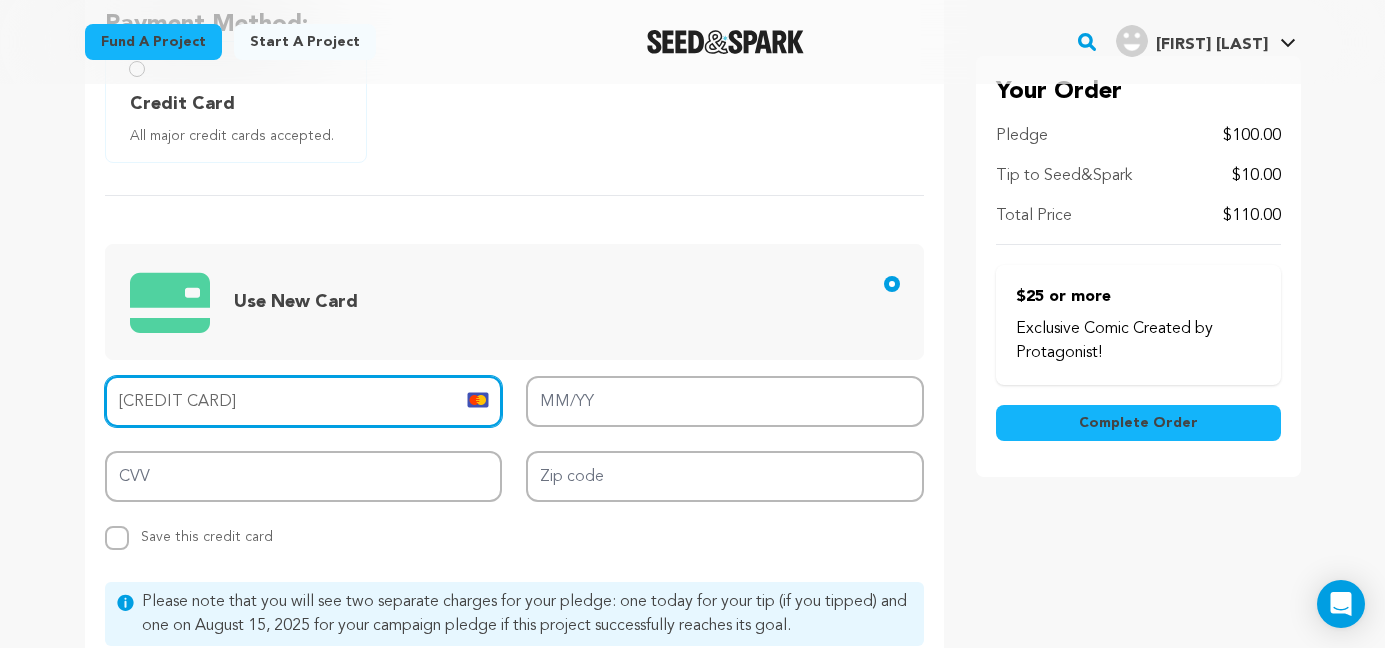 type on "5243 6610 7559 6960" 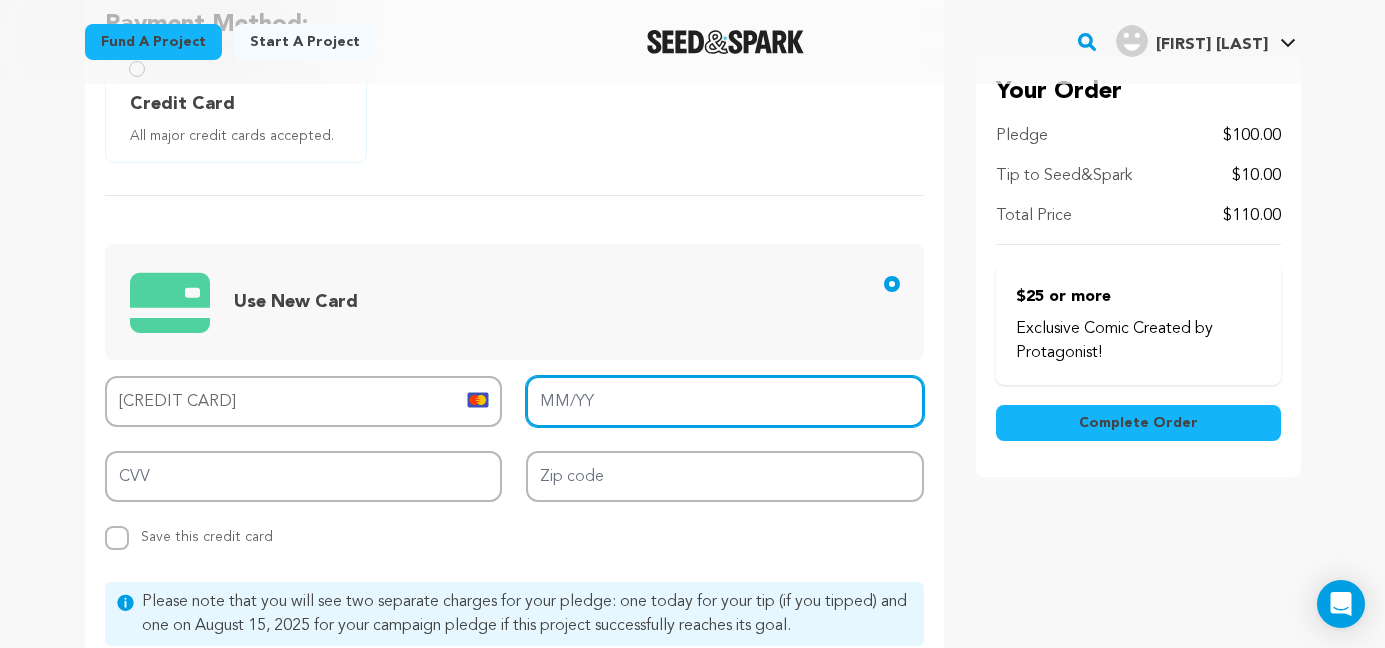 click on "MM/YY" at bounding box center [725, 401] 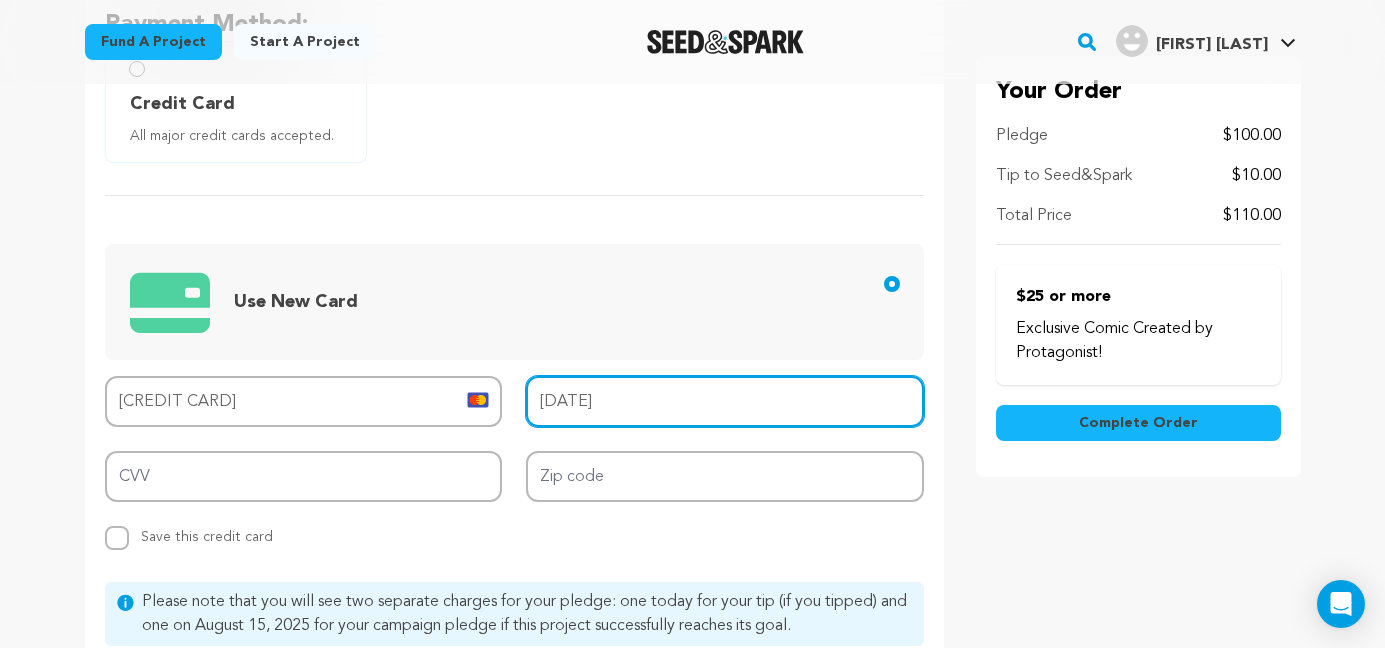 type on "04/29" 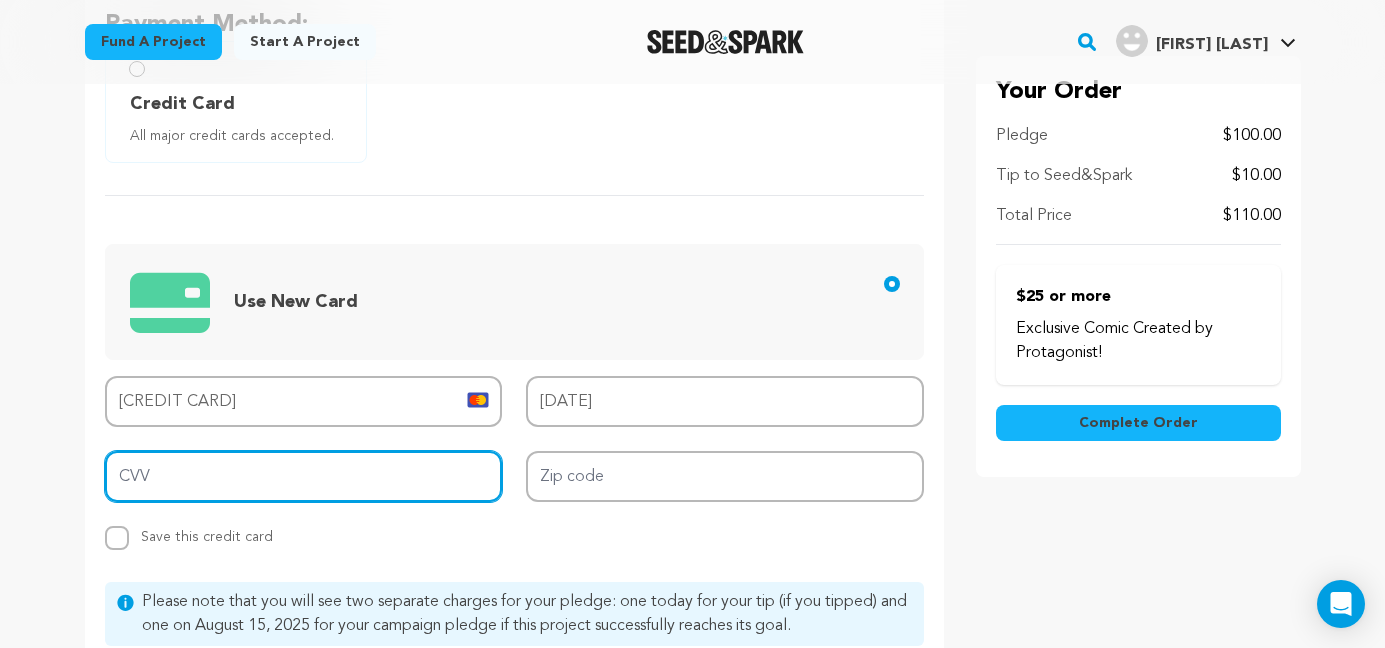 click on "CVV" at bounding box center [304, 476] 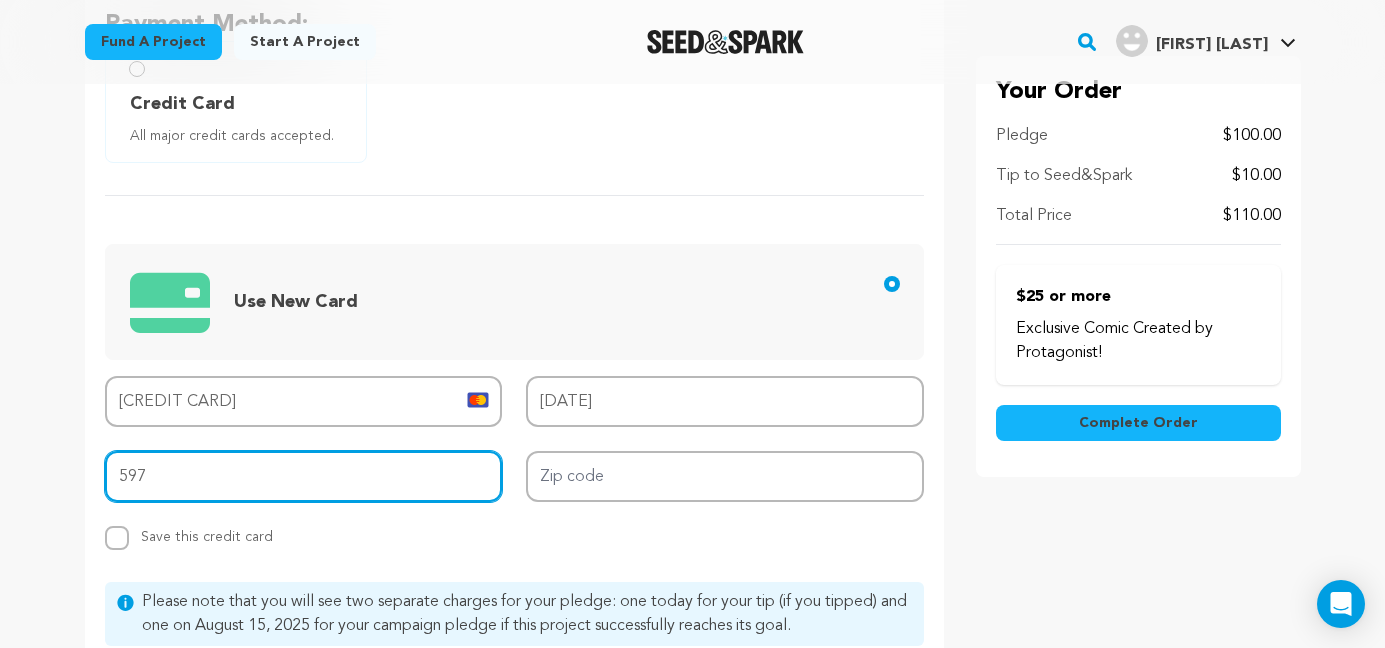 type on "597" 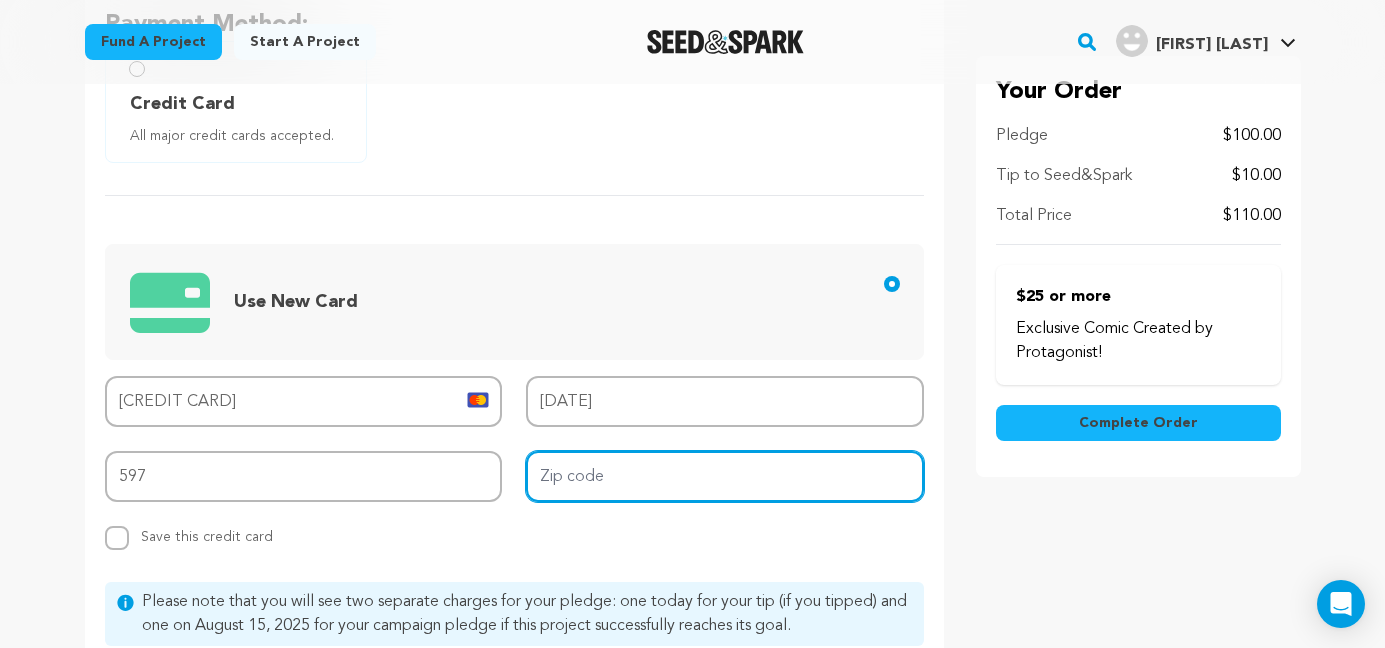 click on "Zip code" at bounding box center (725, 476) 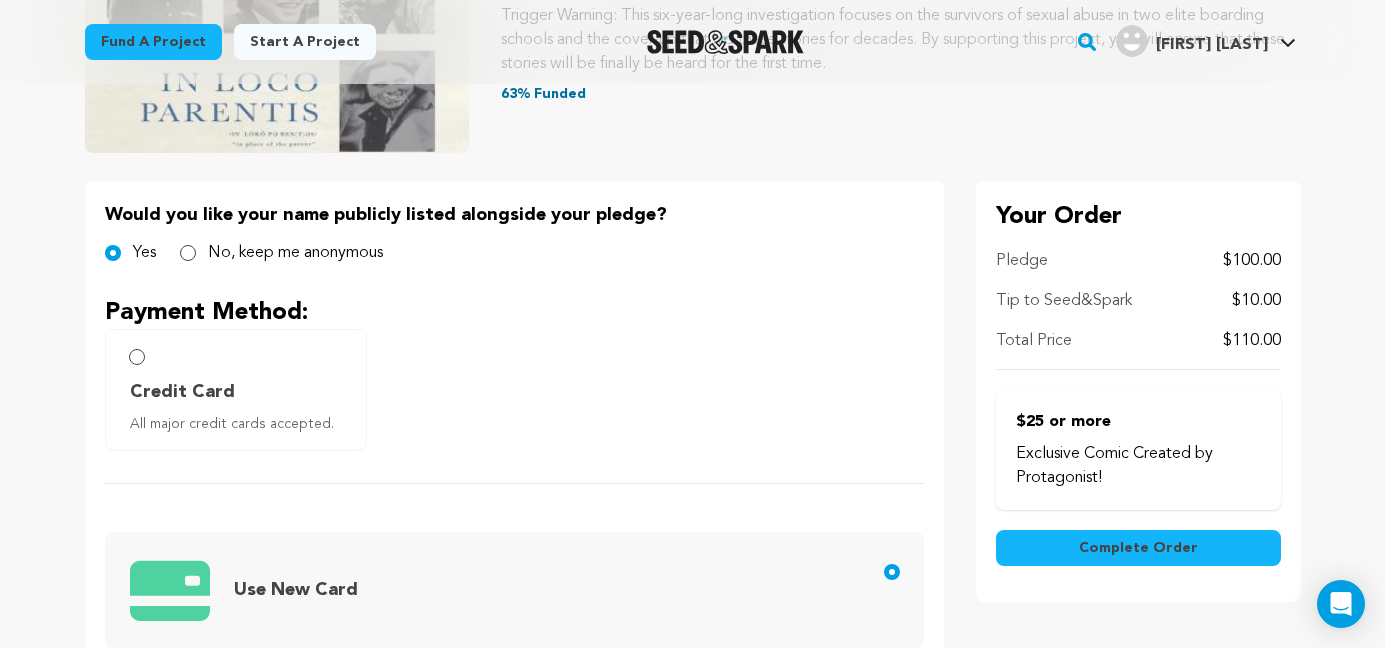 scroll, scrollTop: 334, scrollLeft: 0, axis: vertical 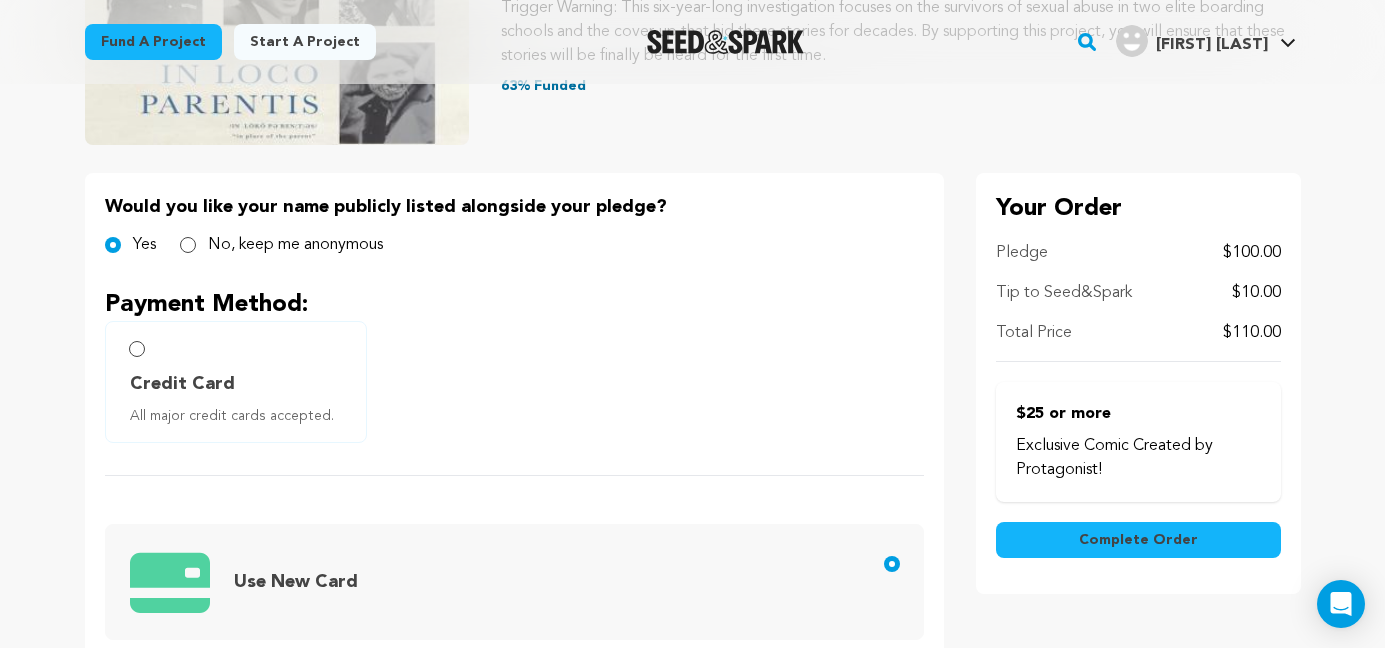 click on "Complete Order" at bounding box center (1138, 540) 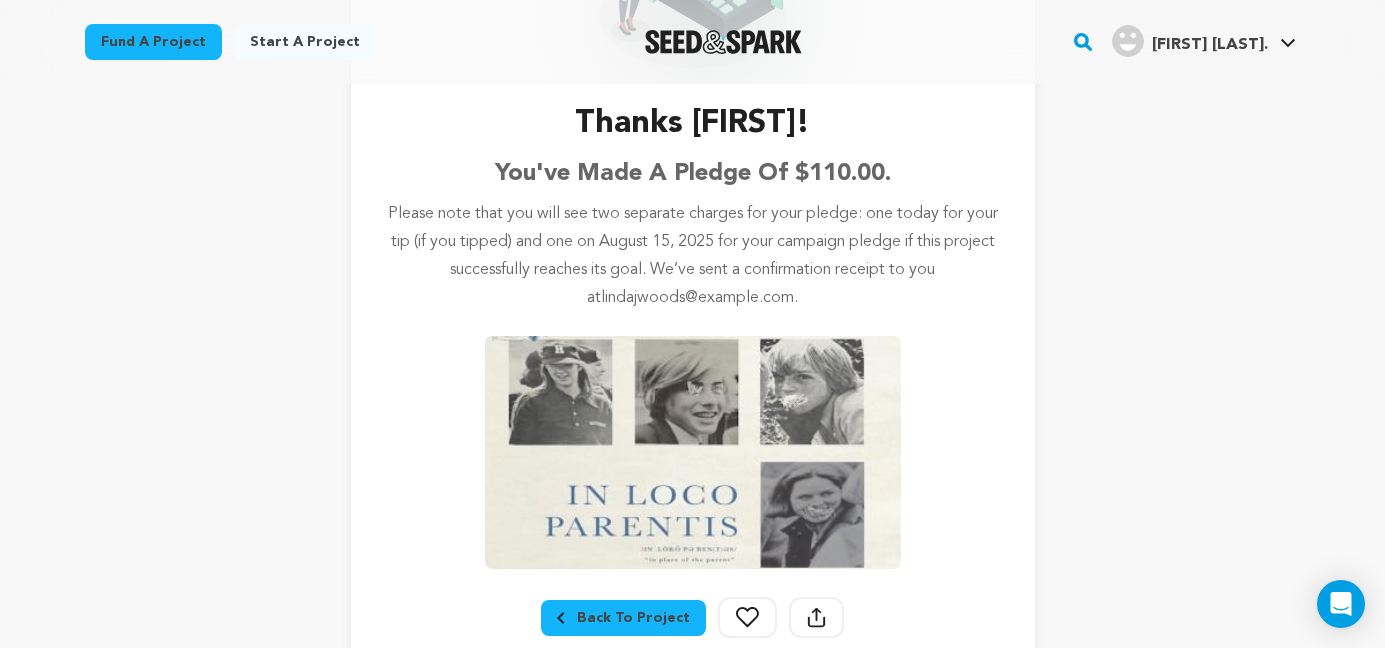 scroll, scrollTop: 291, scrollLeft: 0, axis: vertical 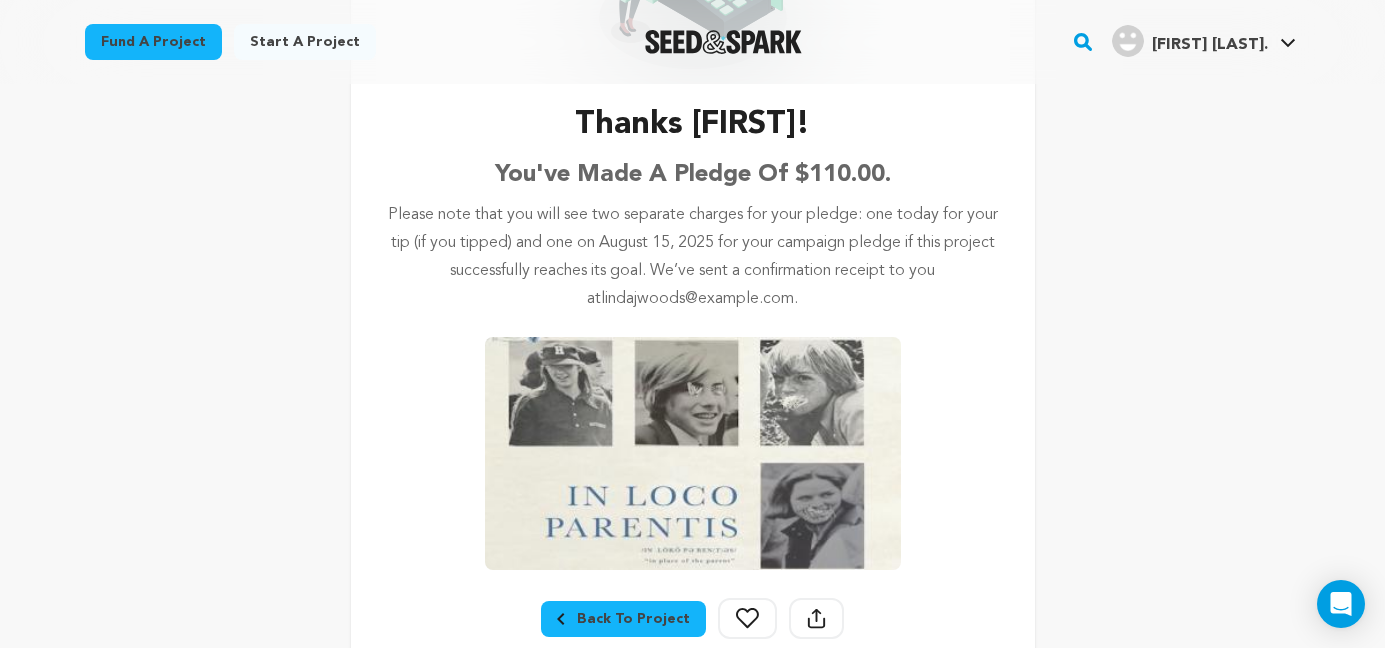 click on "Back To Project" at bounding box center (623, 619) 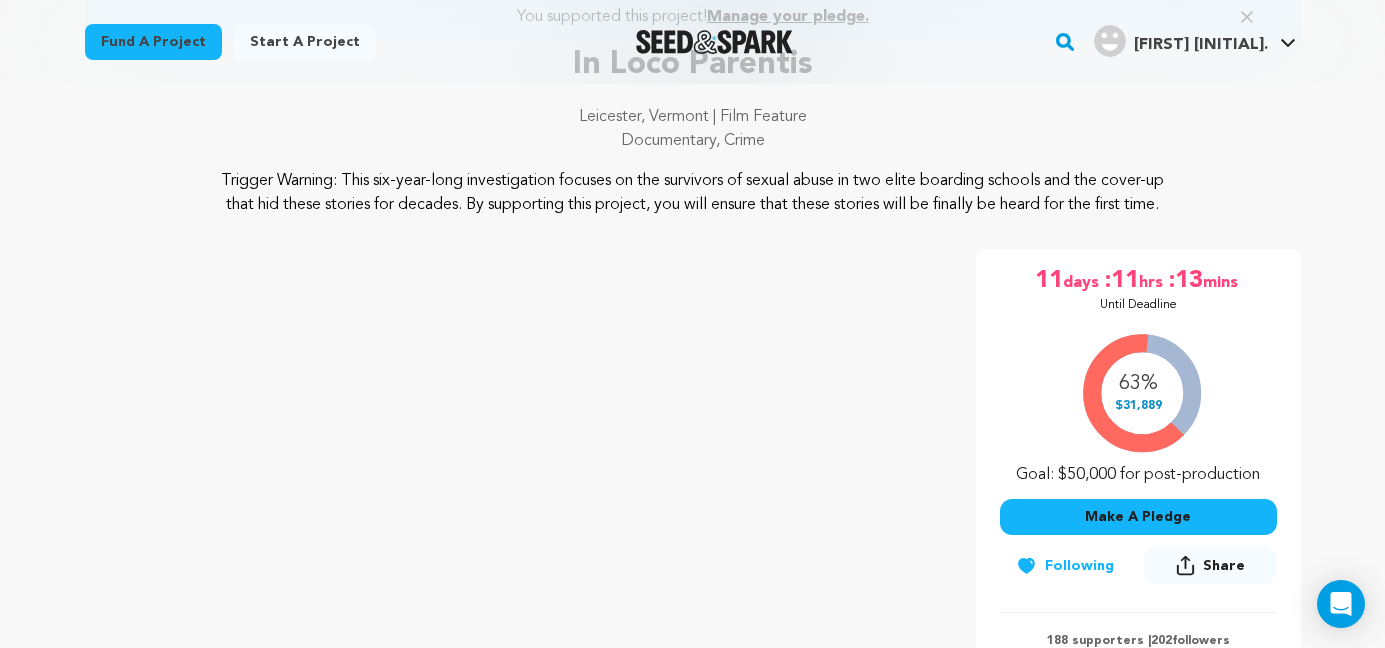 scroll, scrollTop: 0, scrollLeft: 0, axis: both 